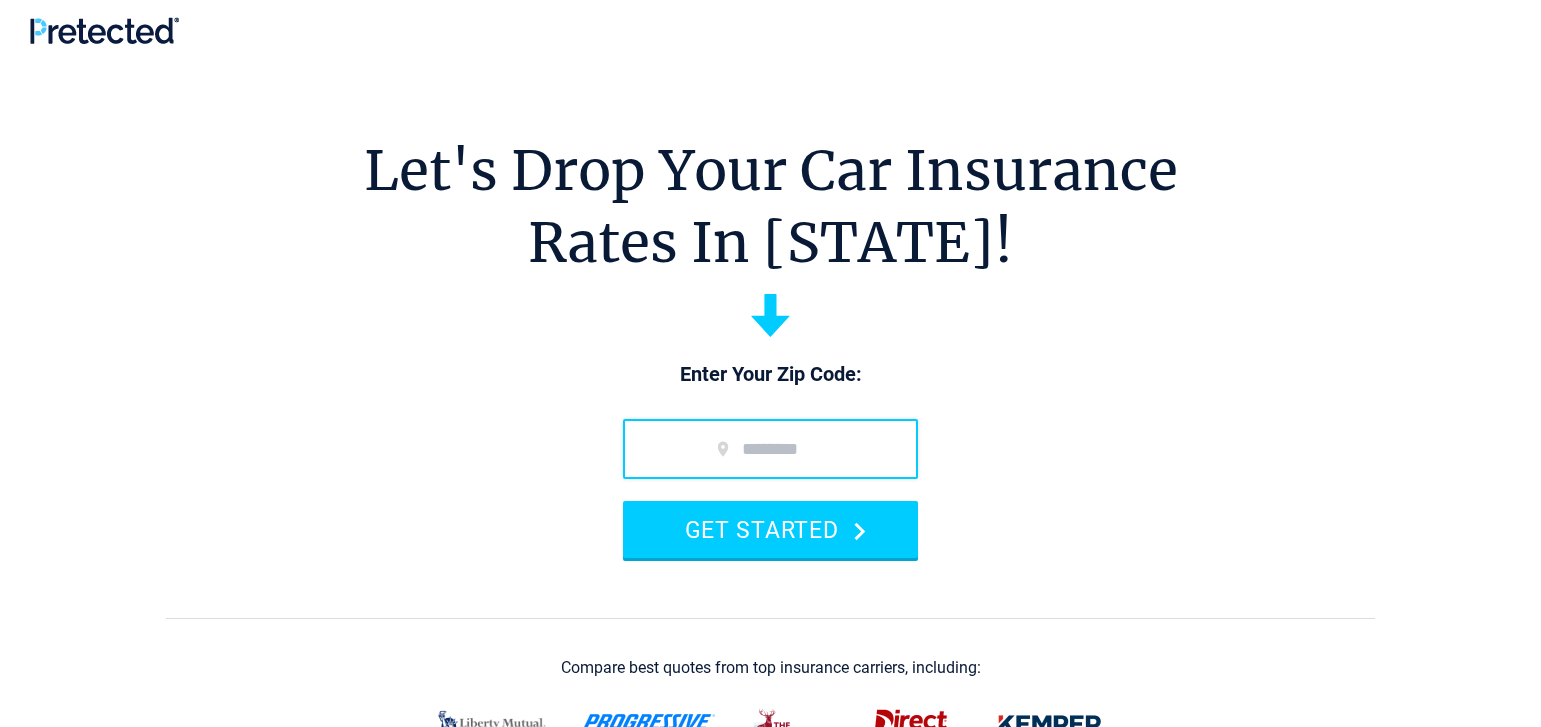 scroll, scrollTop: 0, scrollLeft: 0, axis: both 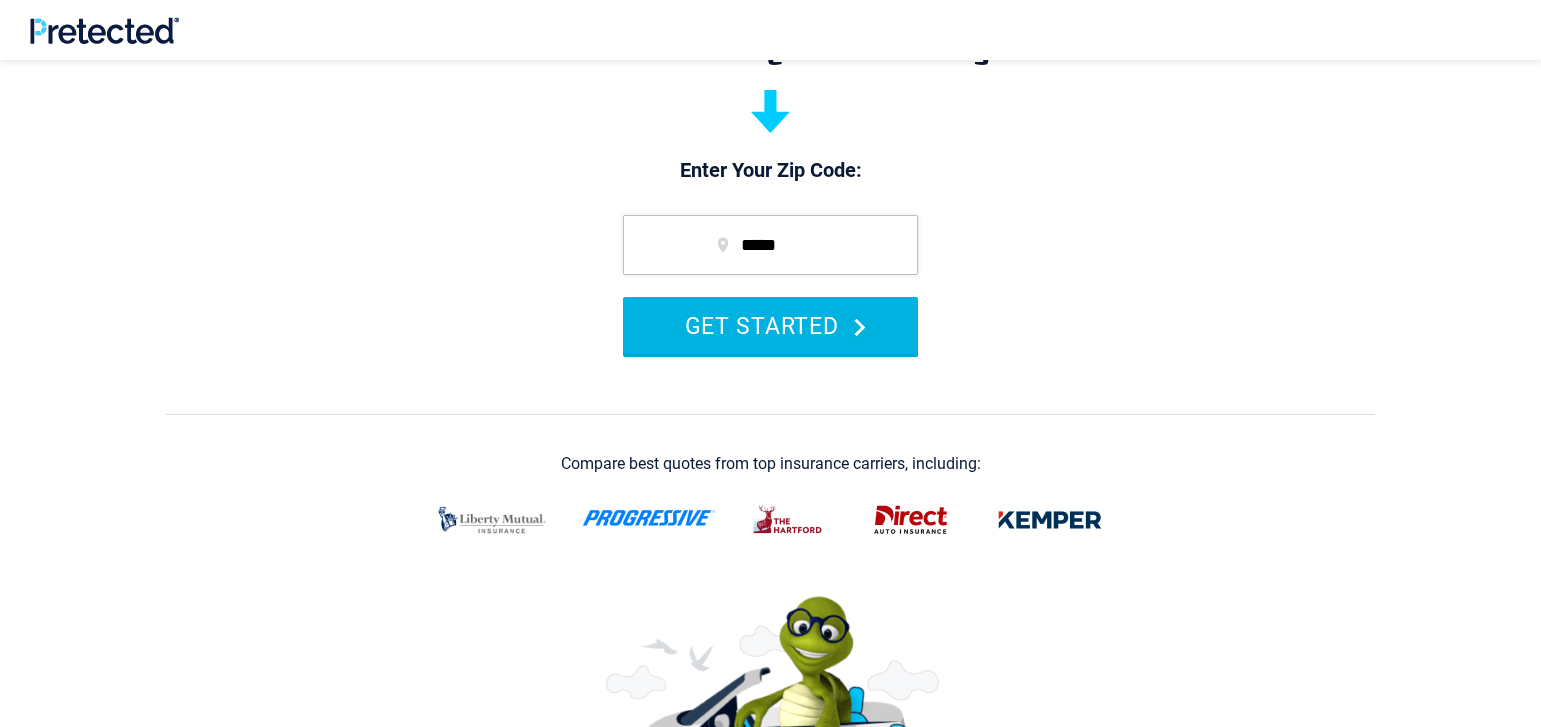type on "*****" 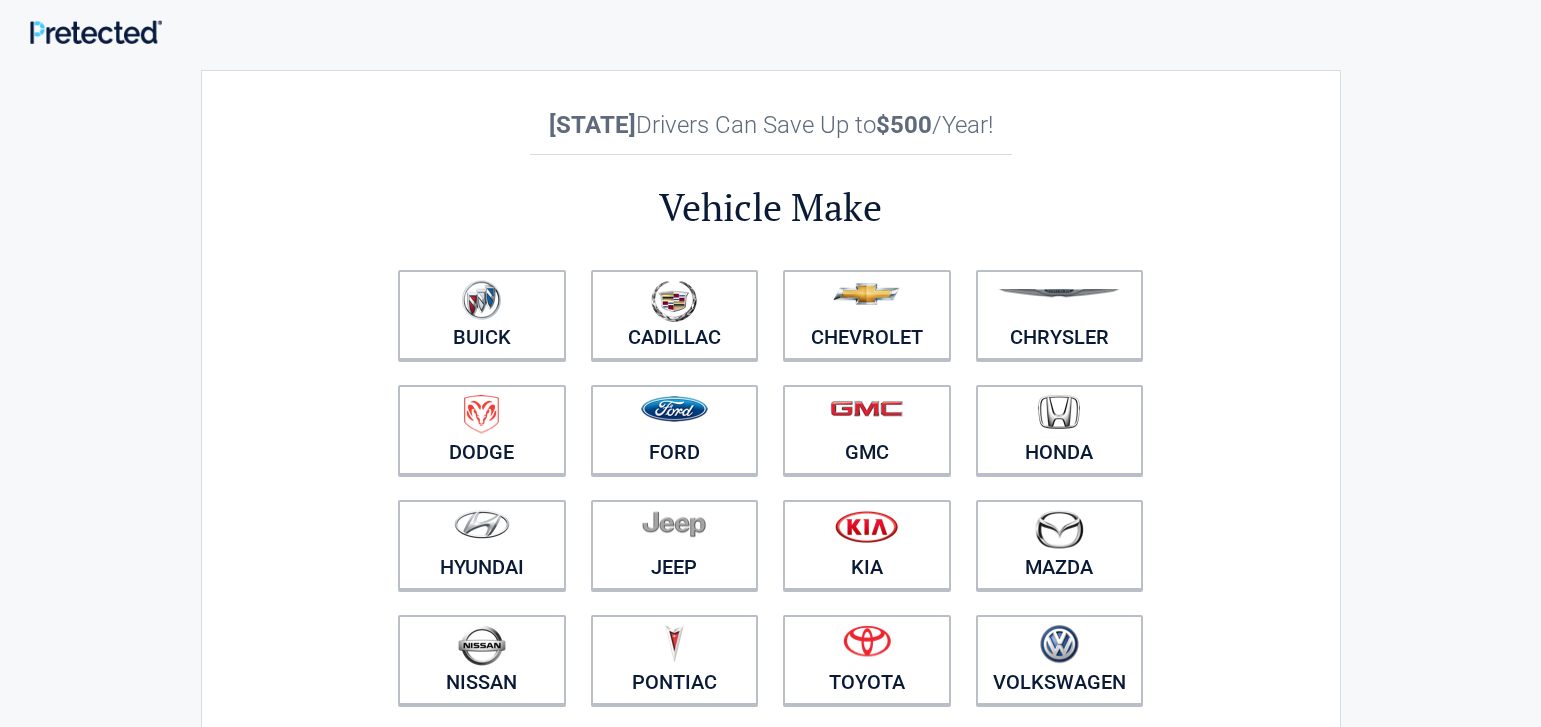 scroll, scrollTop: 306, scrollLeft: 0, axis: vertical 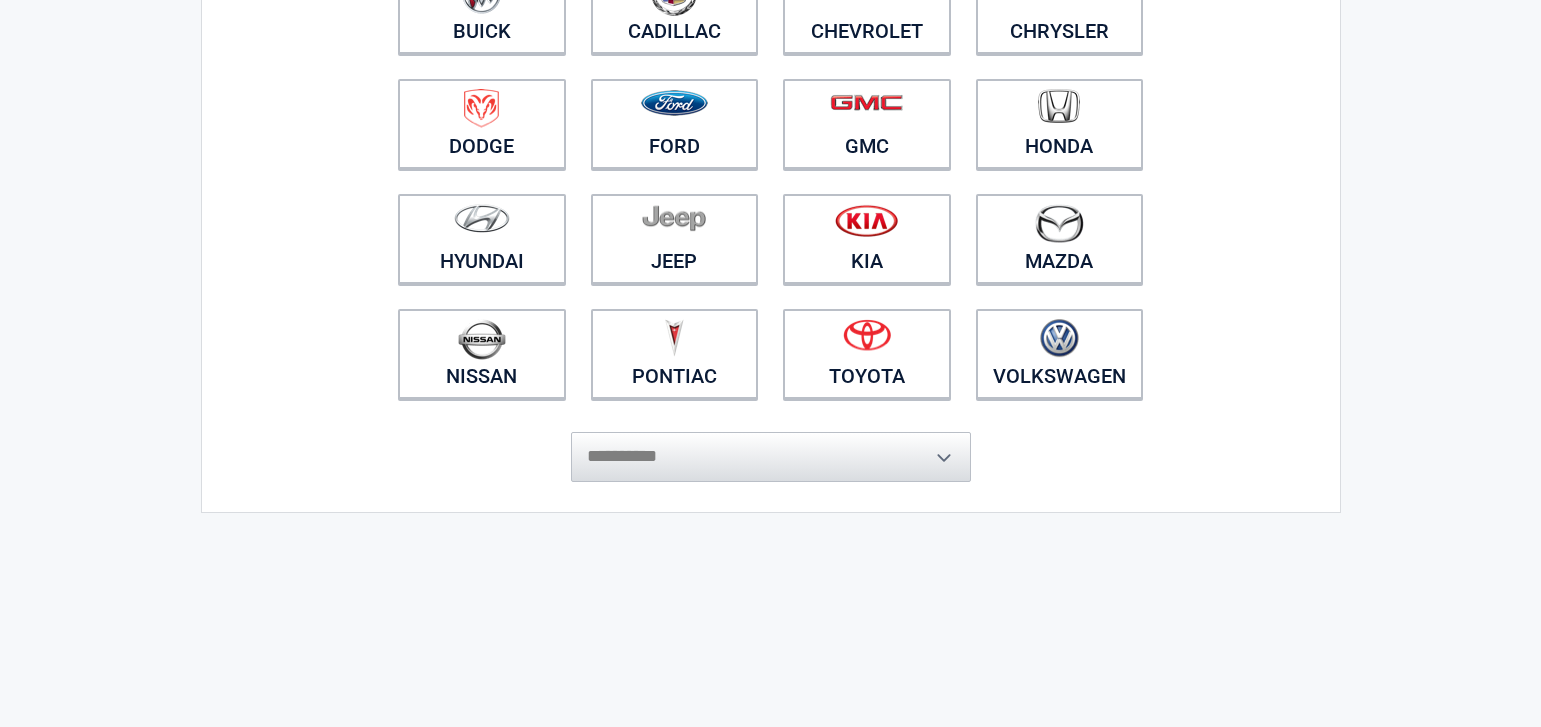 click on "**********" at bounding box center [771, 447] 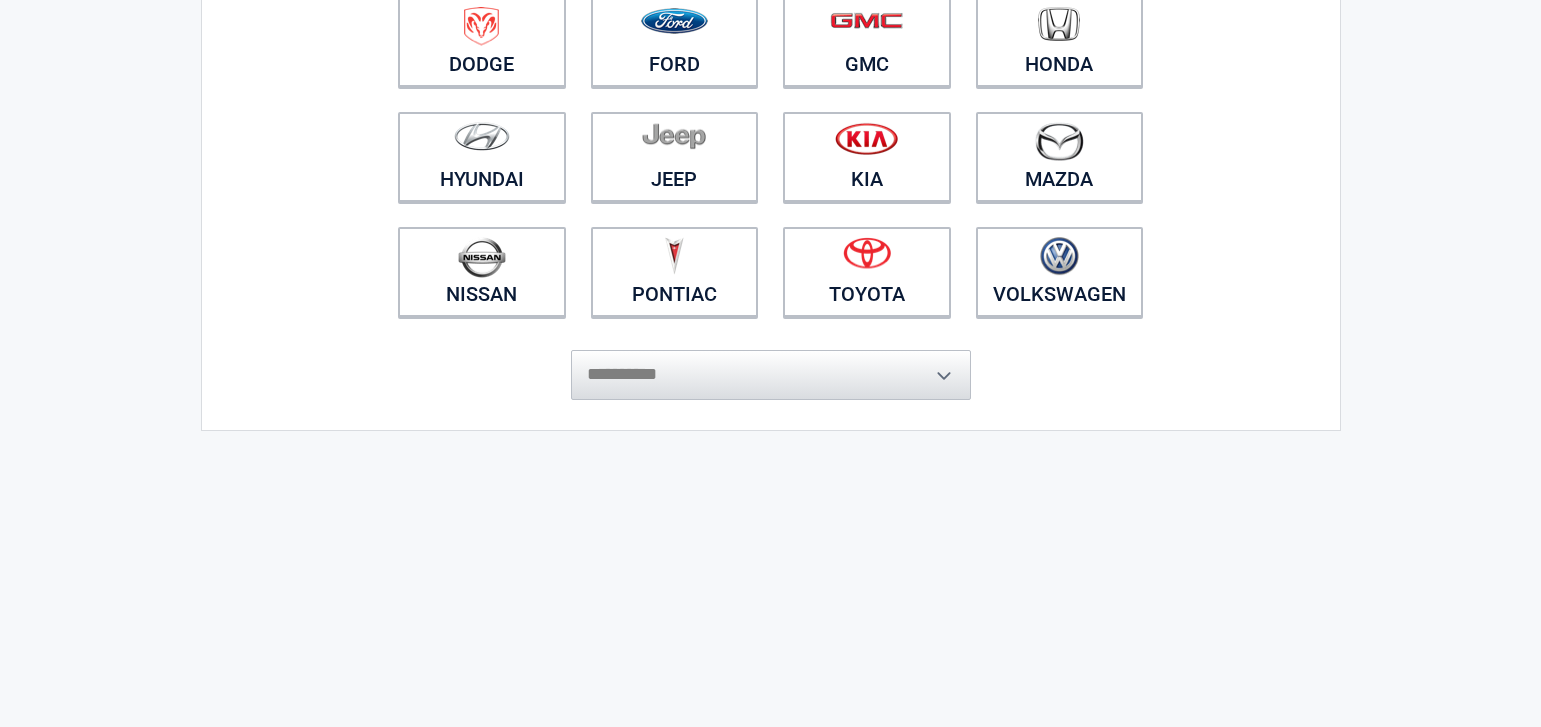 scroll, scrollTop: 510, scrollLeft: 0, axis: vertical 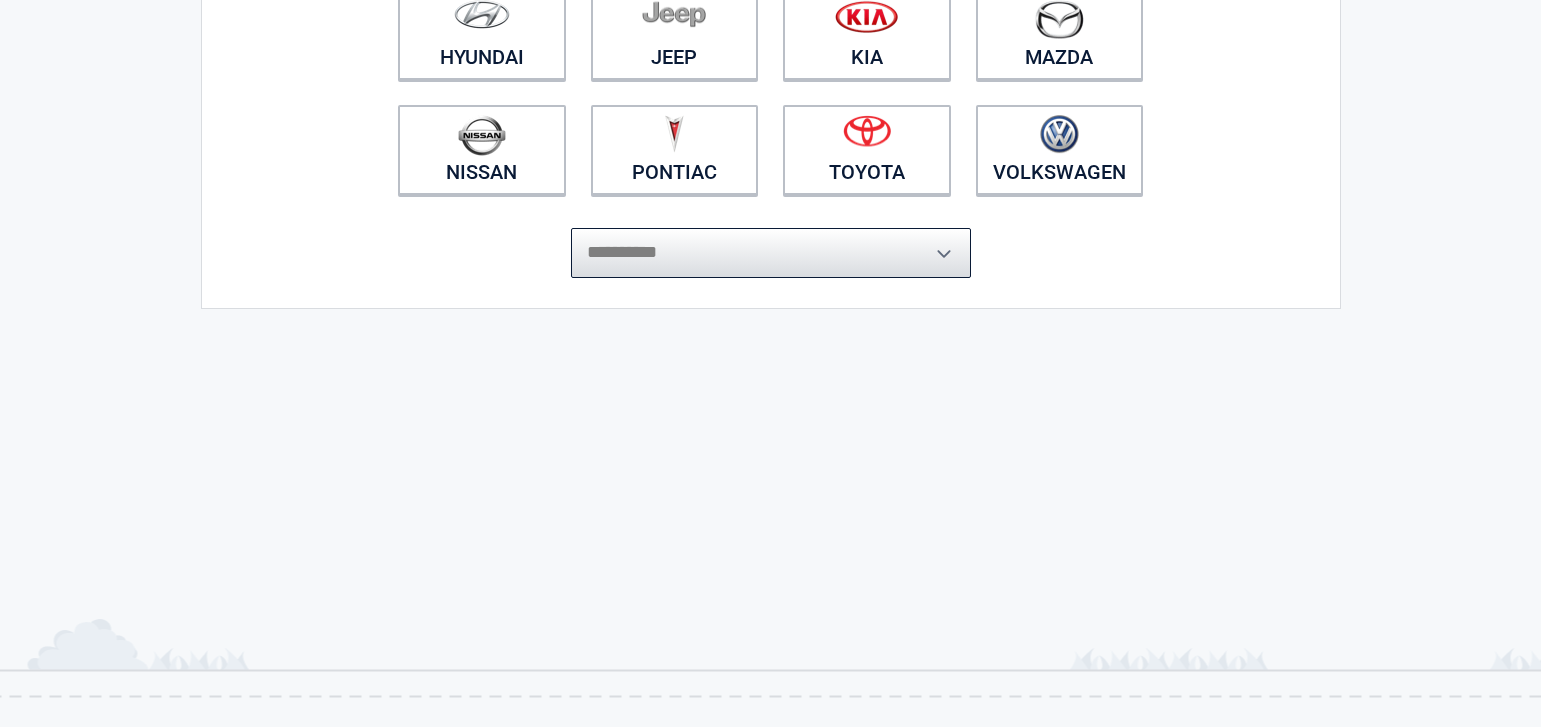 click on "**********" at bounding box center [771, 253] 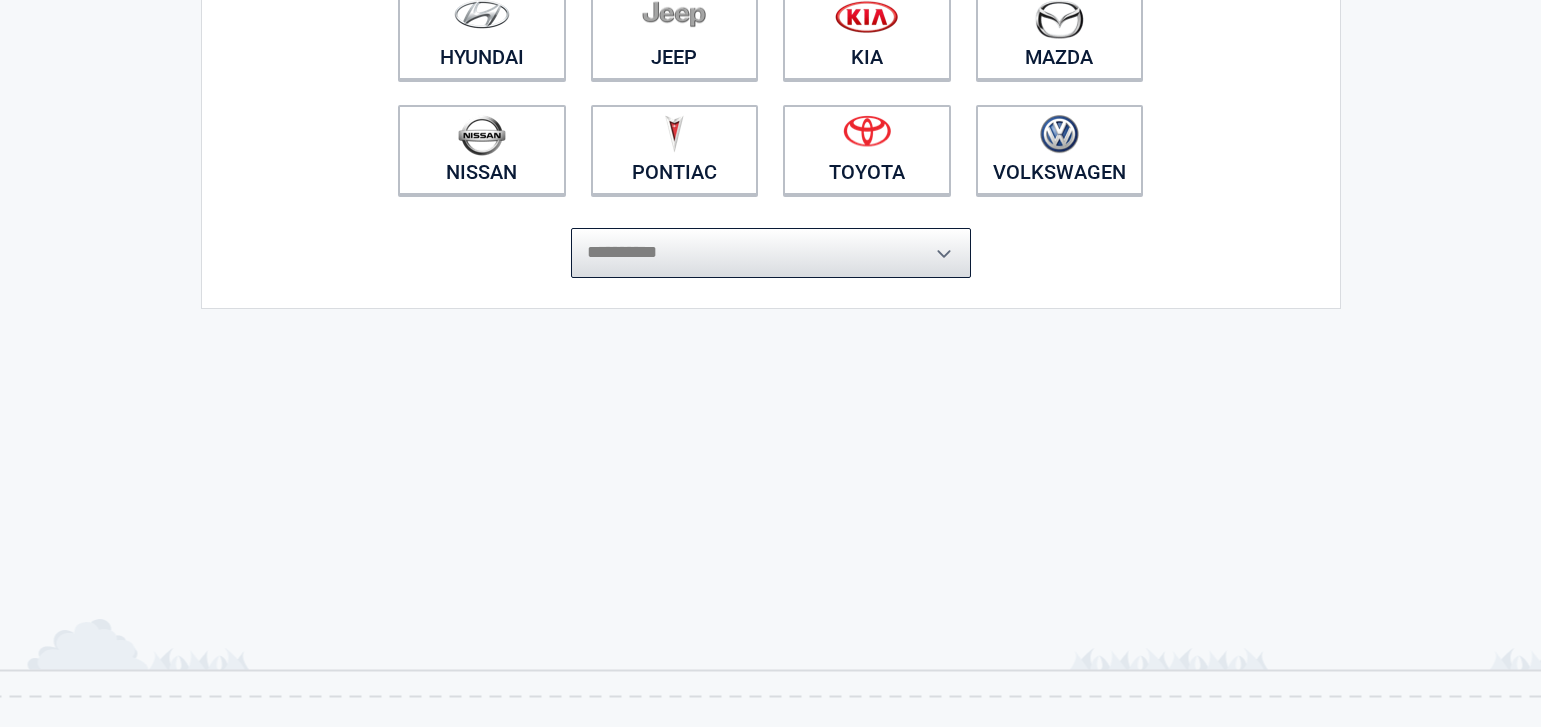 select on "******" 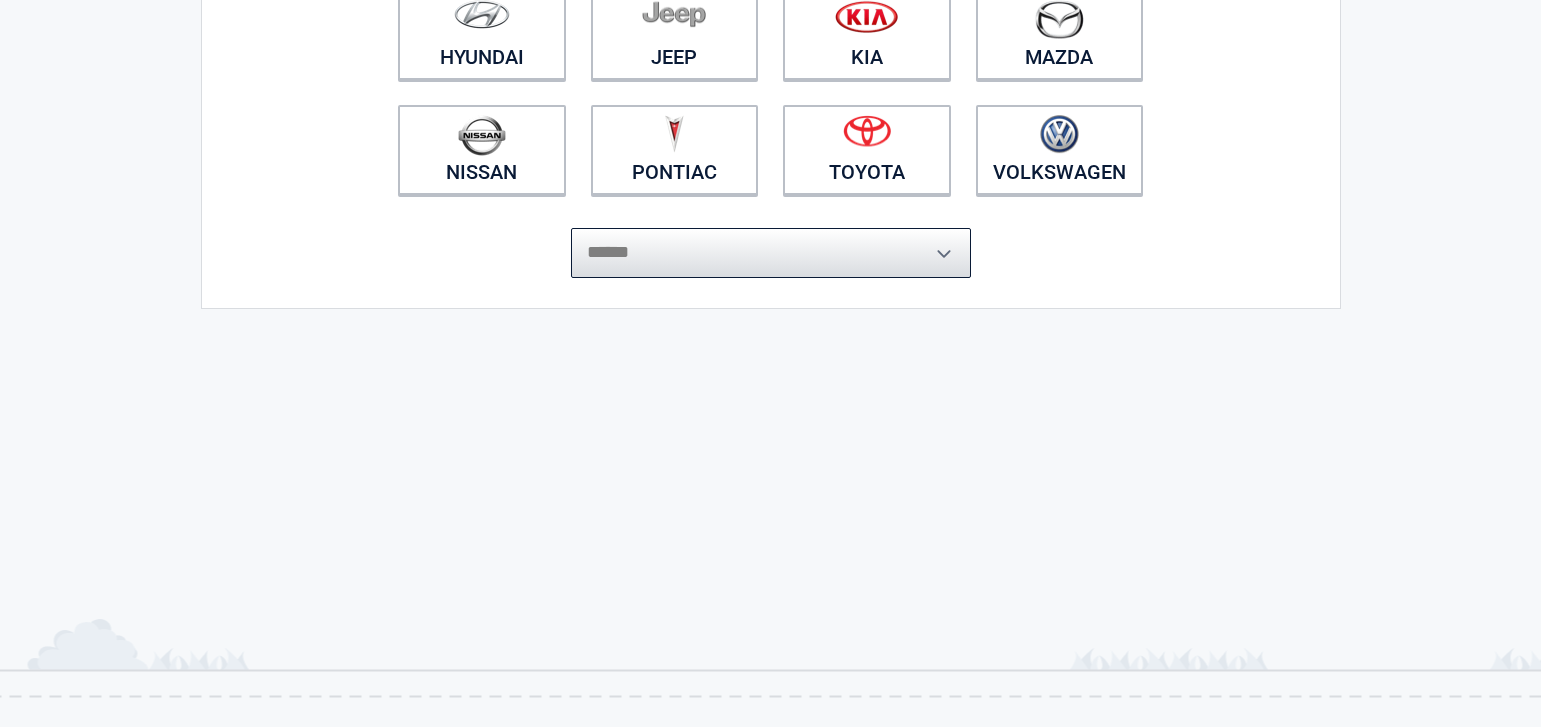 click on "******" at bounding box center [0, 0] 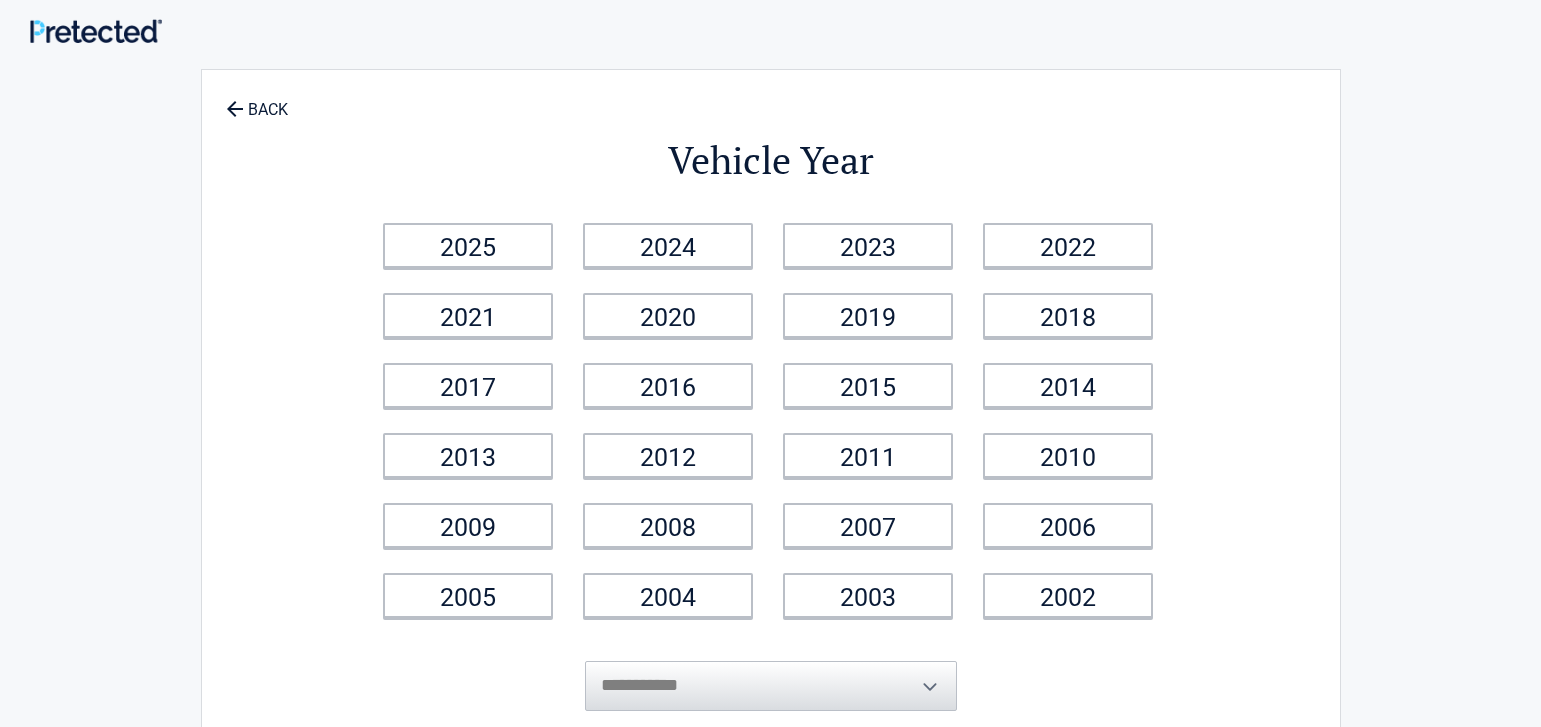 scroll, scrollTop: 0, scrollLeft: 0, axis: both 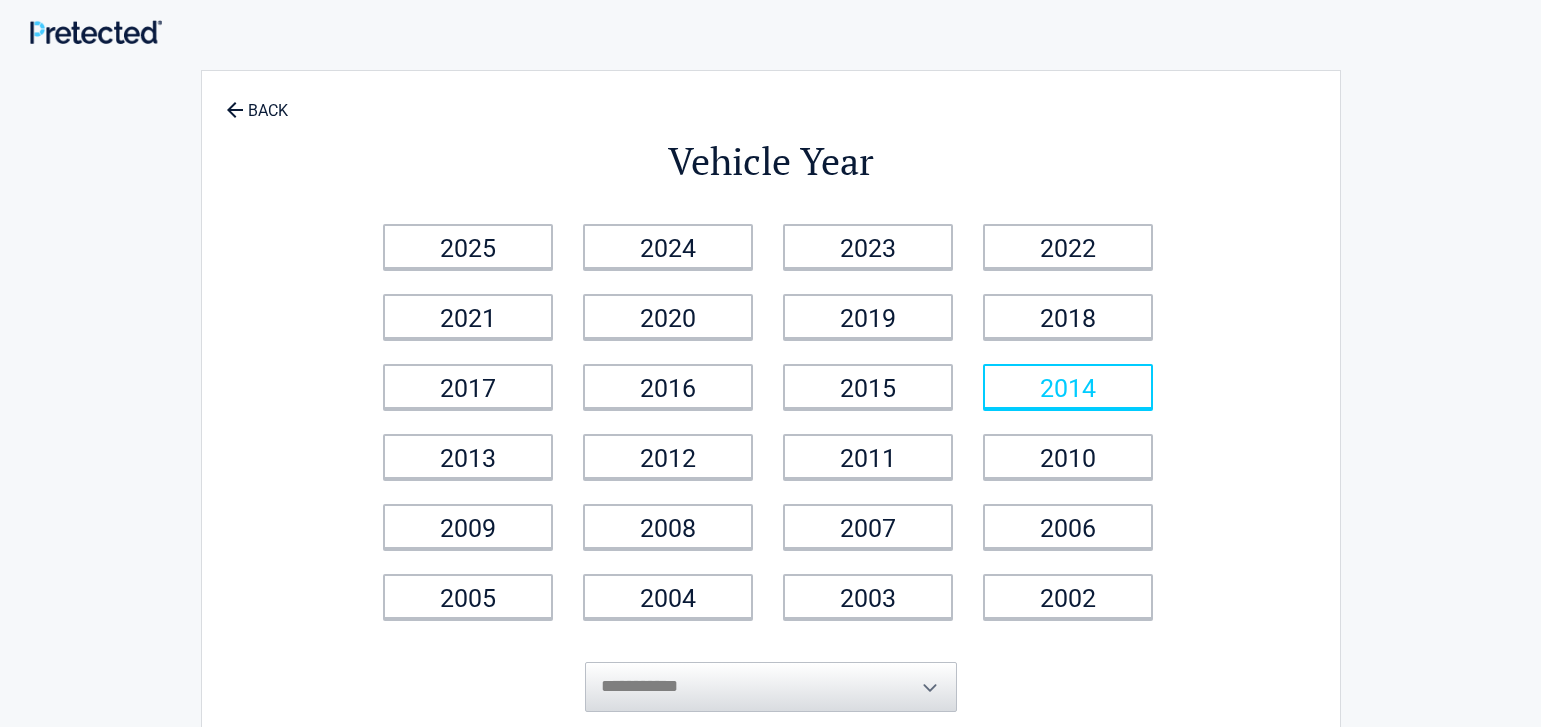 click on "2014" at bounding box center (1068, 386) 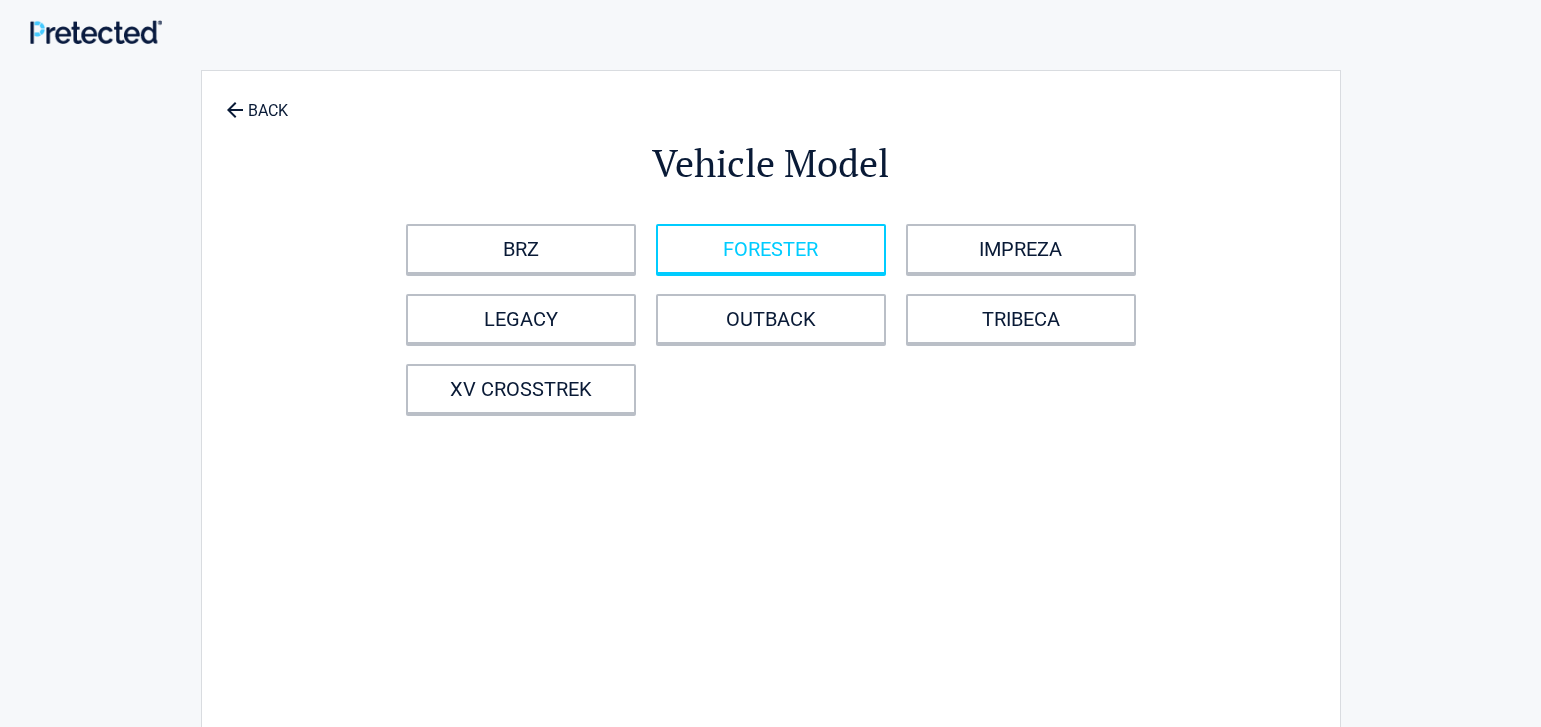 click on "FORESTER" at bounding box center (771, 249) 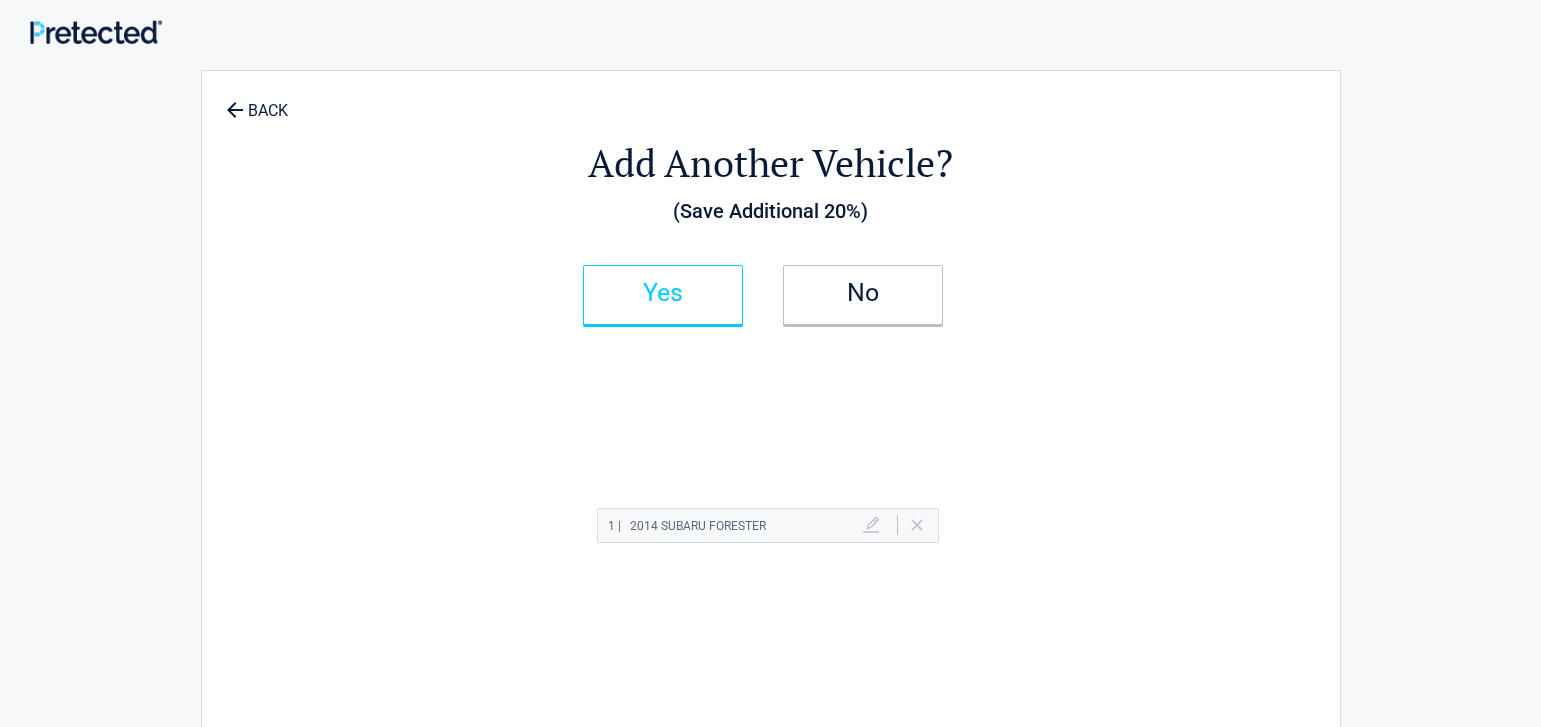 click on "Yes" at bounding box center [663, 293] 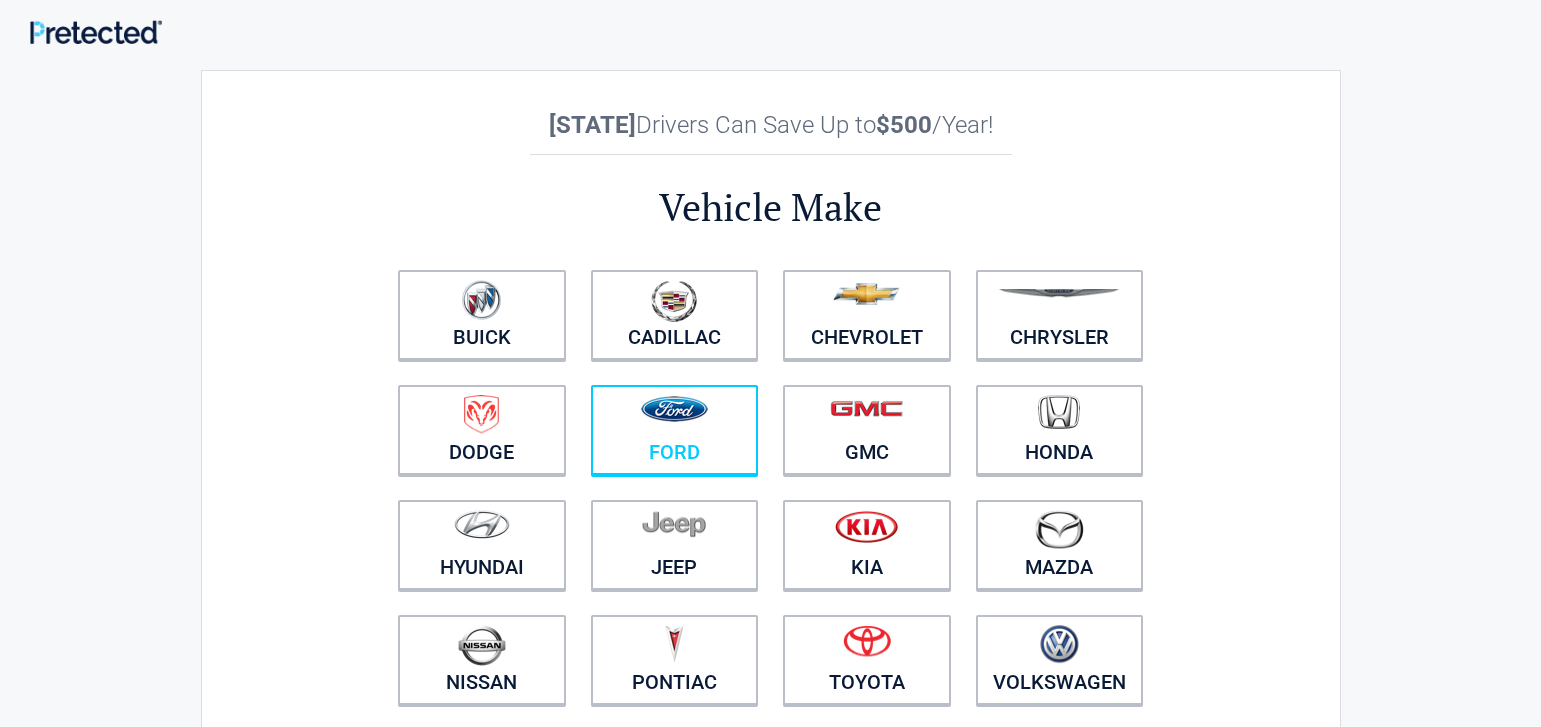 click at bounding box center [674, 409] 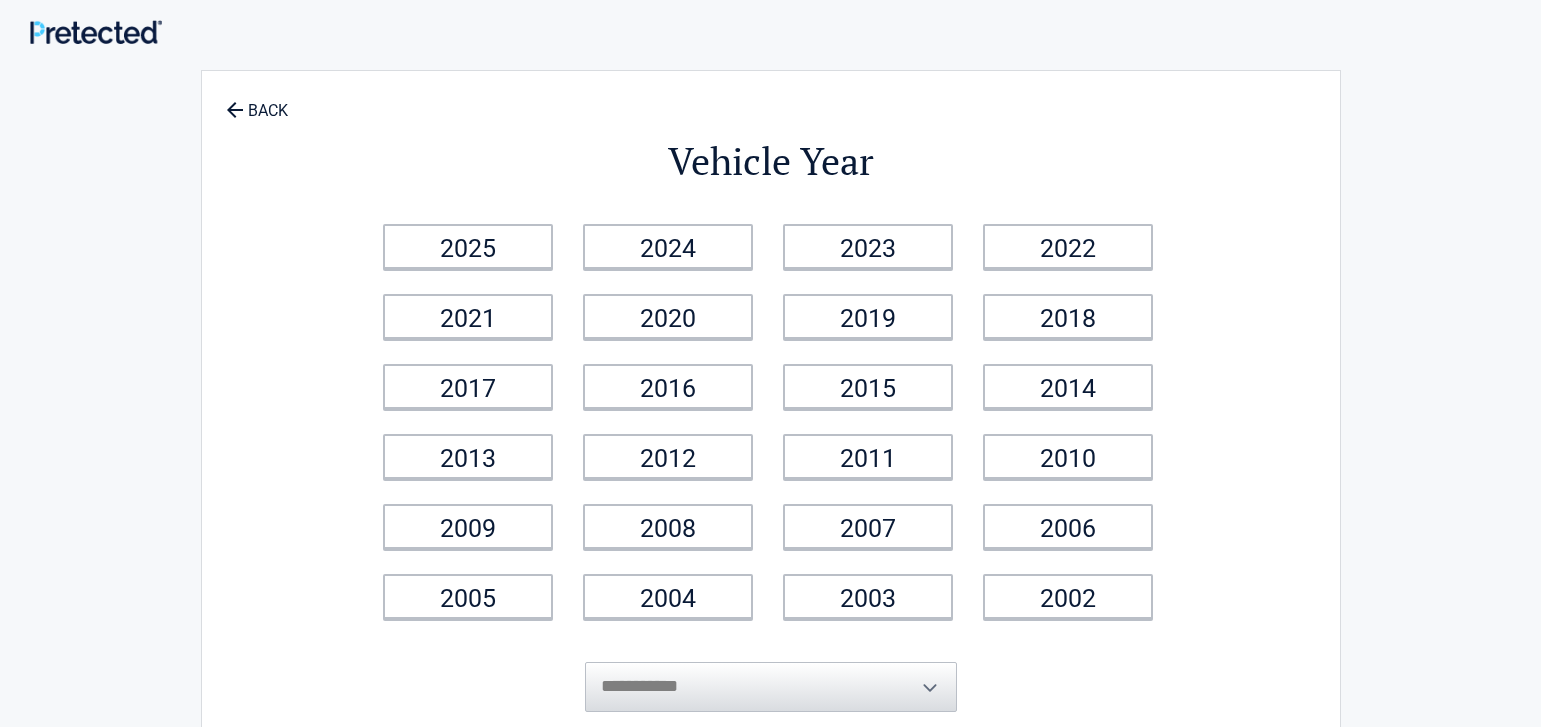 click on "**********" at bounding box center (771, 672) 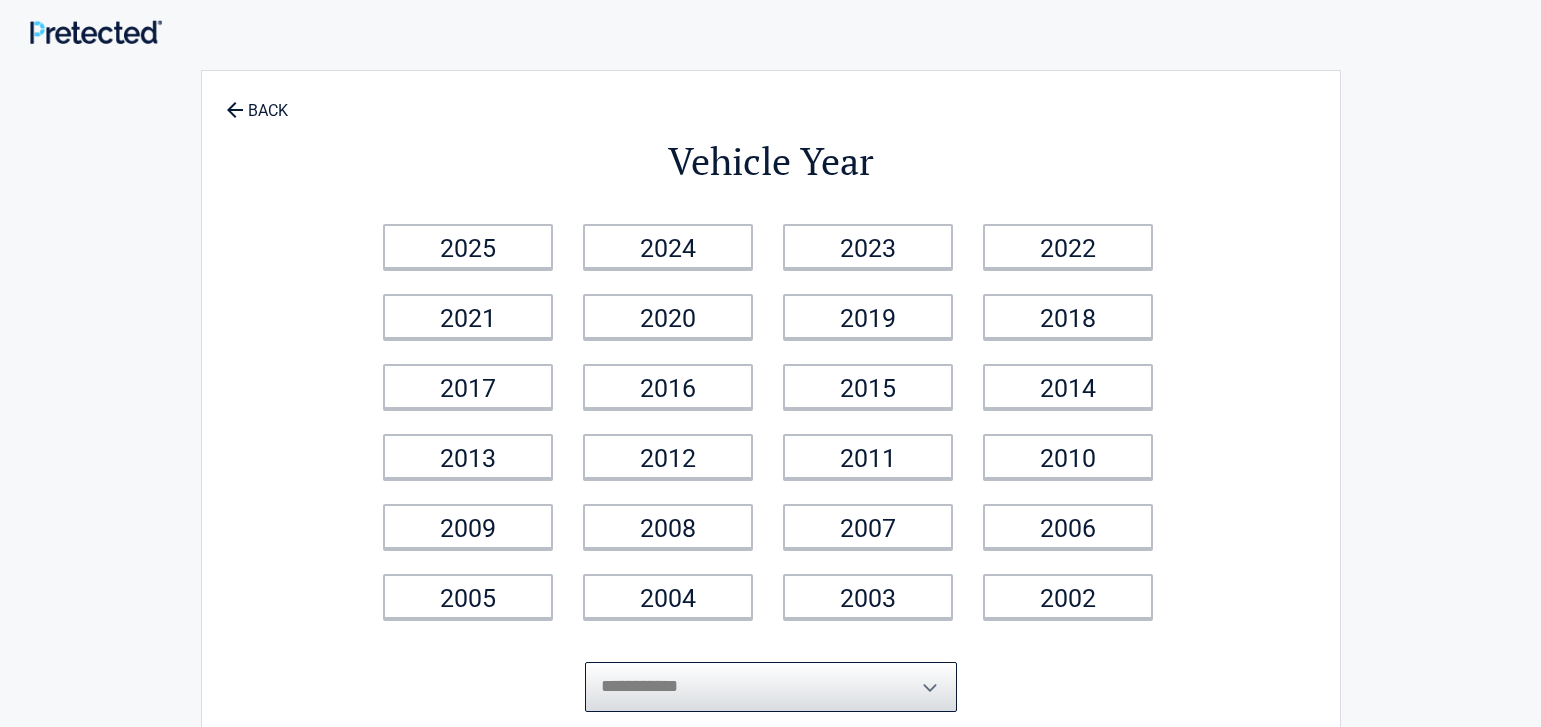 click on "**********" at bounding box center [771, 687] 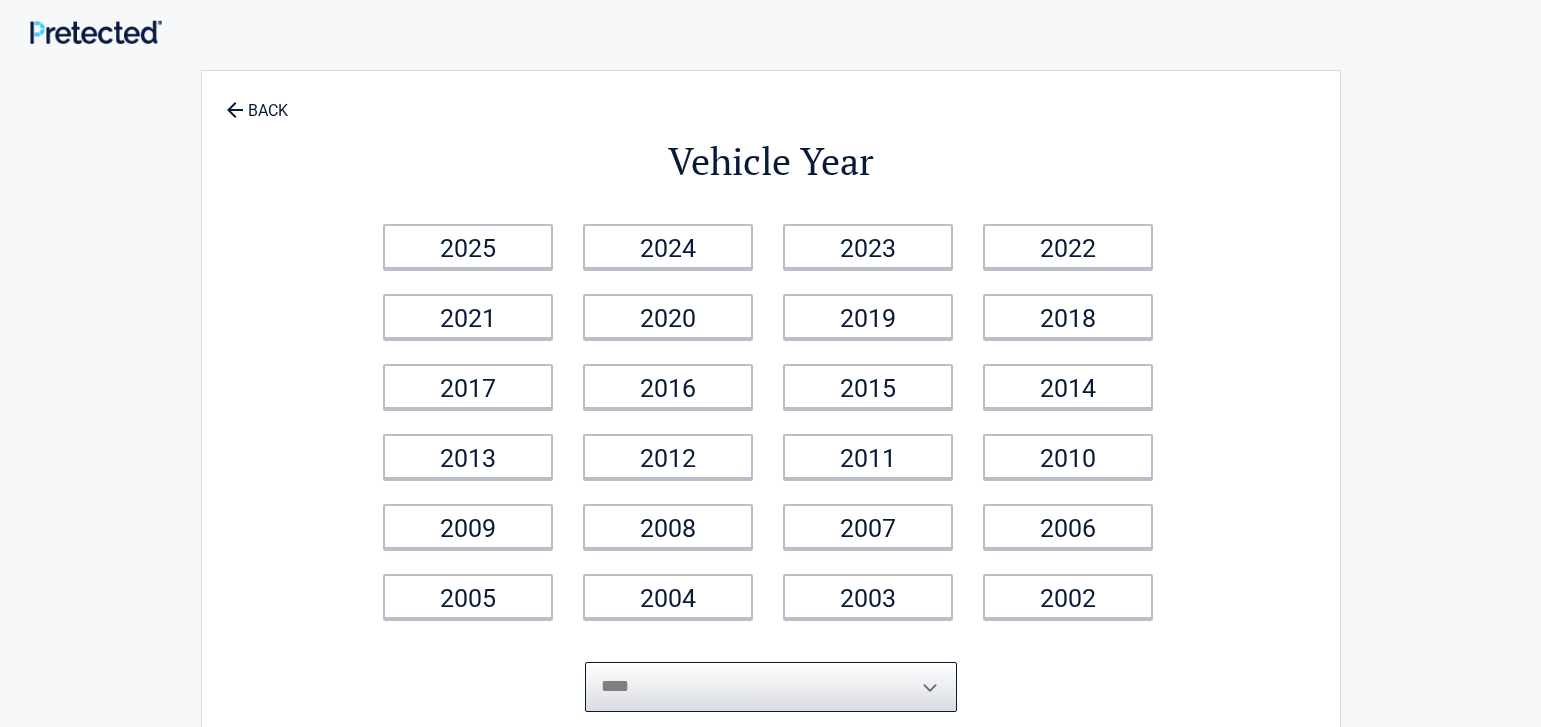 click on "****" at bounding box center [0, 0] 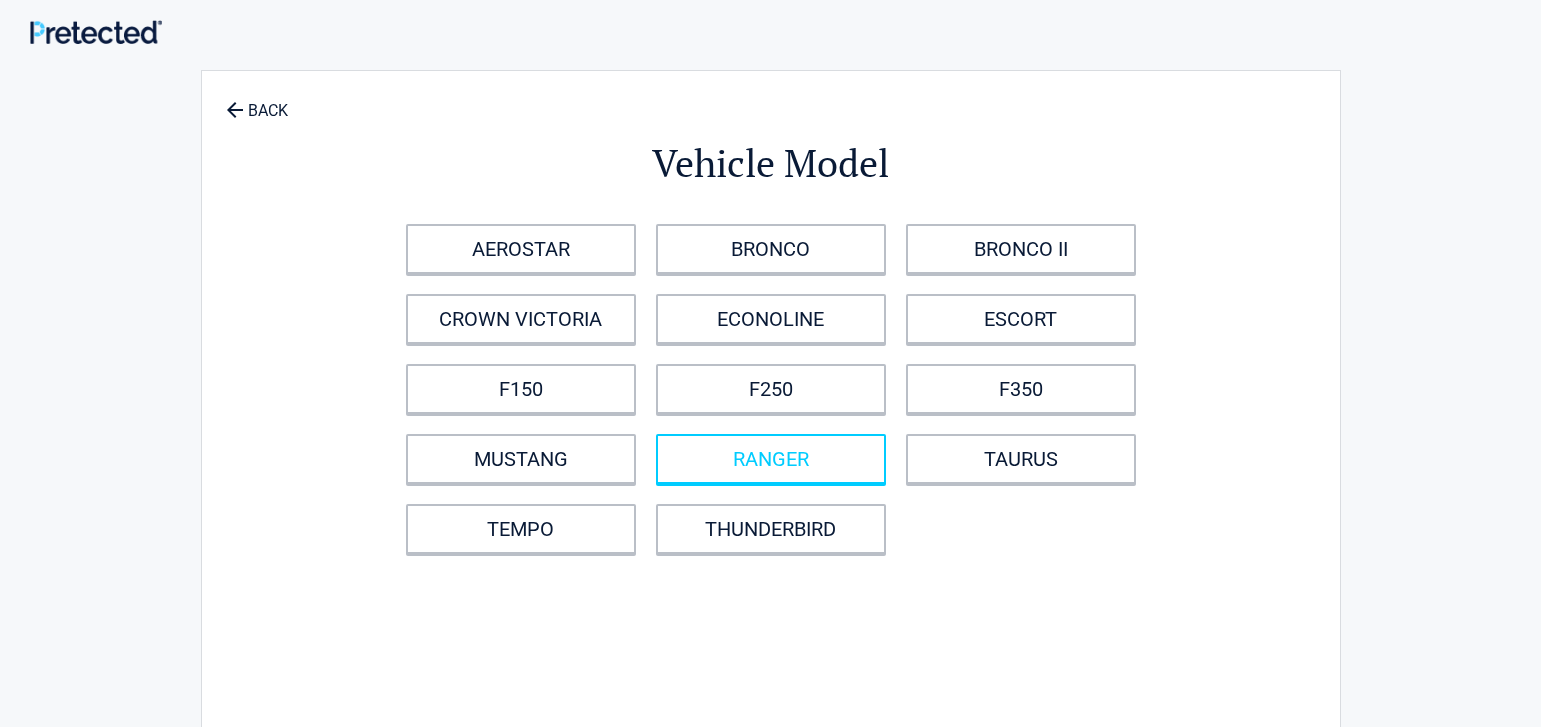 click on "RANGER" at bounding box center [771, 459] 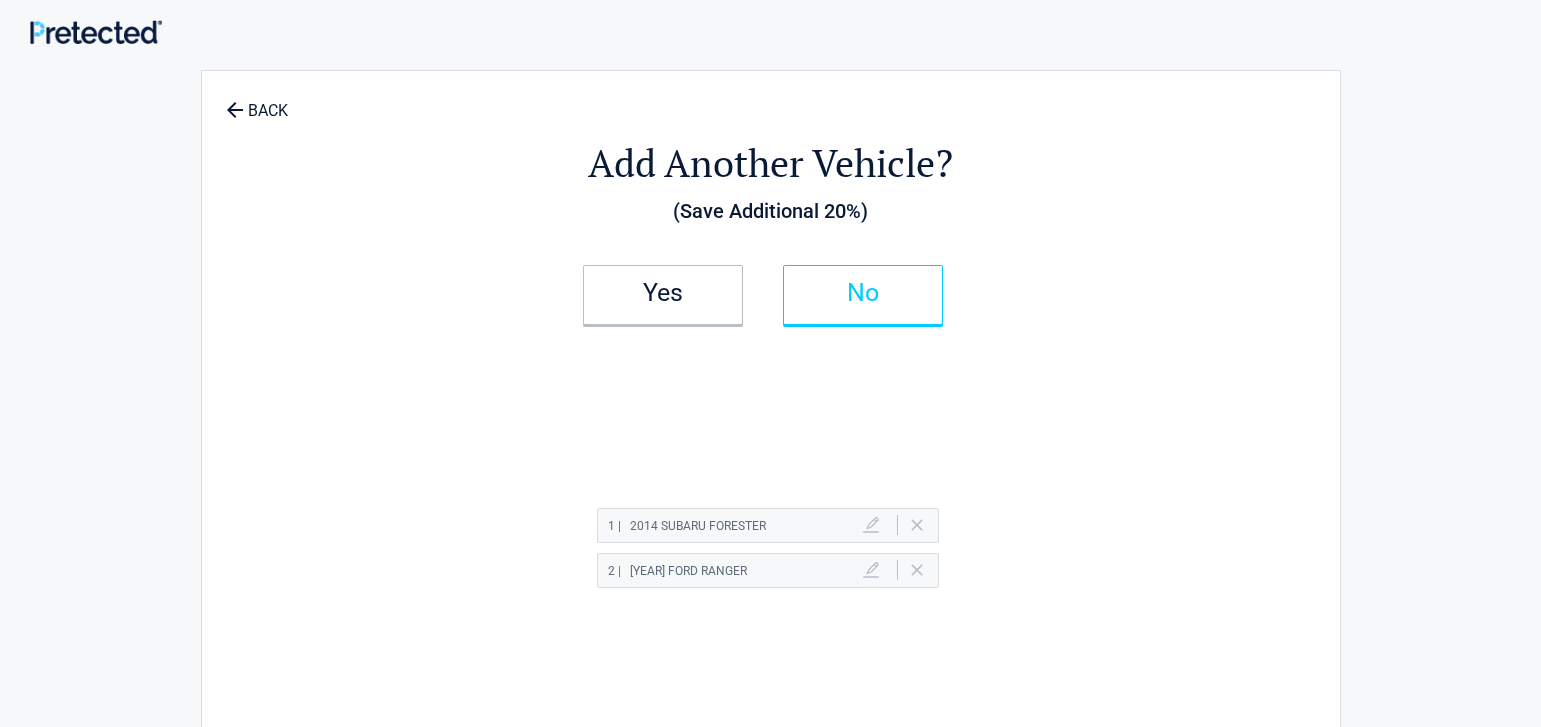 click on "No" at bounding box center [863, 295] 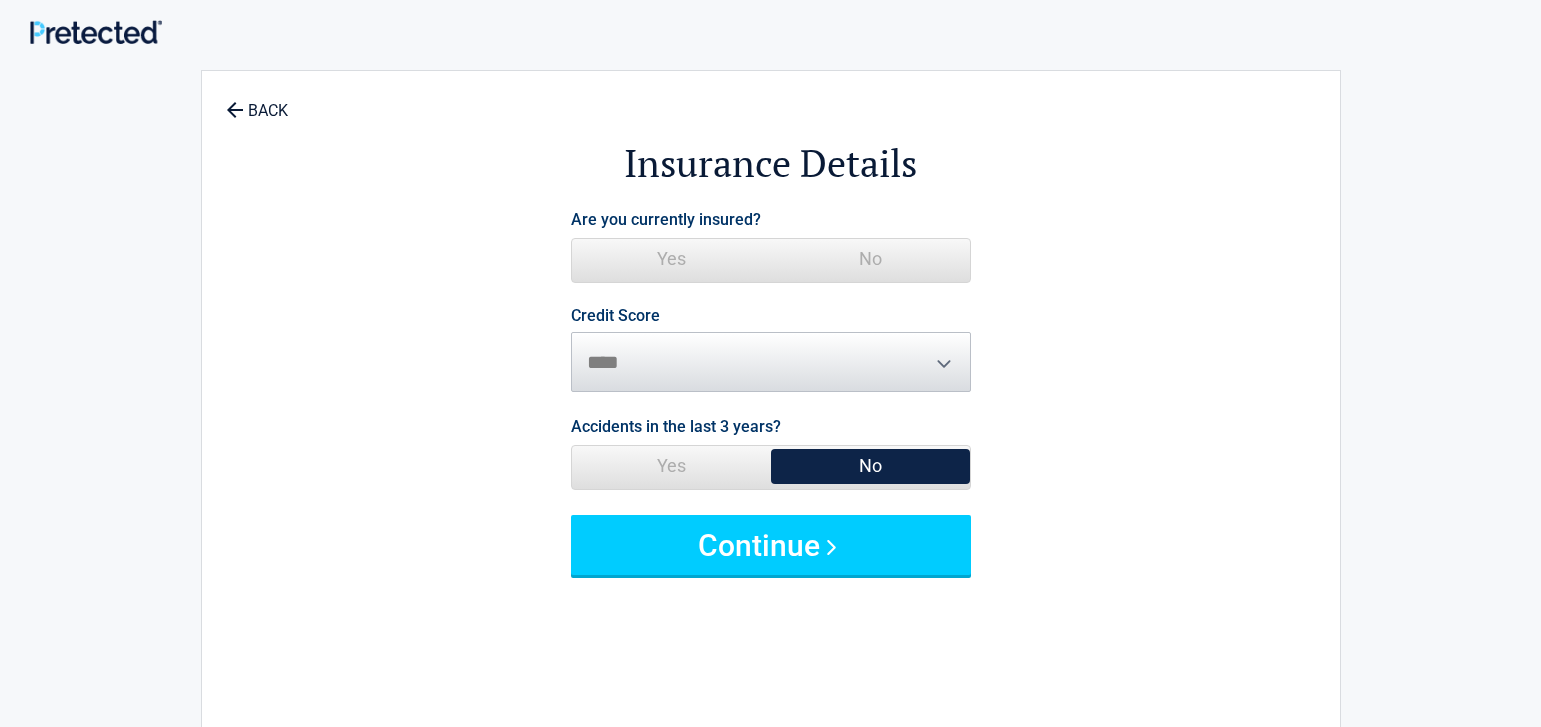 click on "Yes" at bounding box center [671, 259] 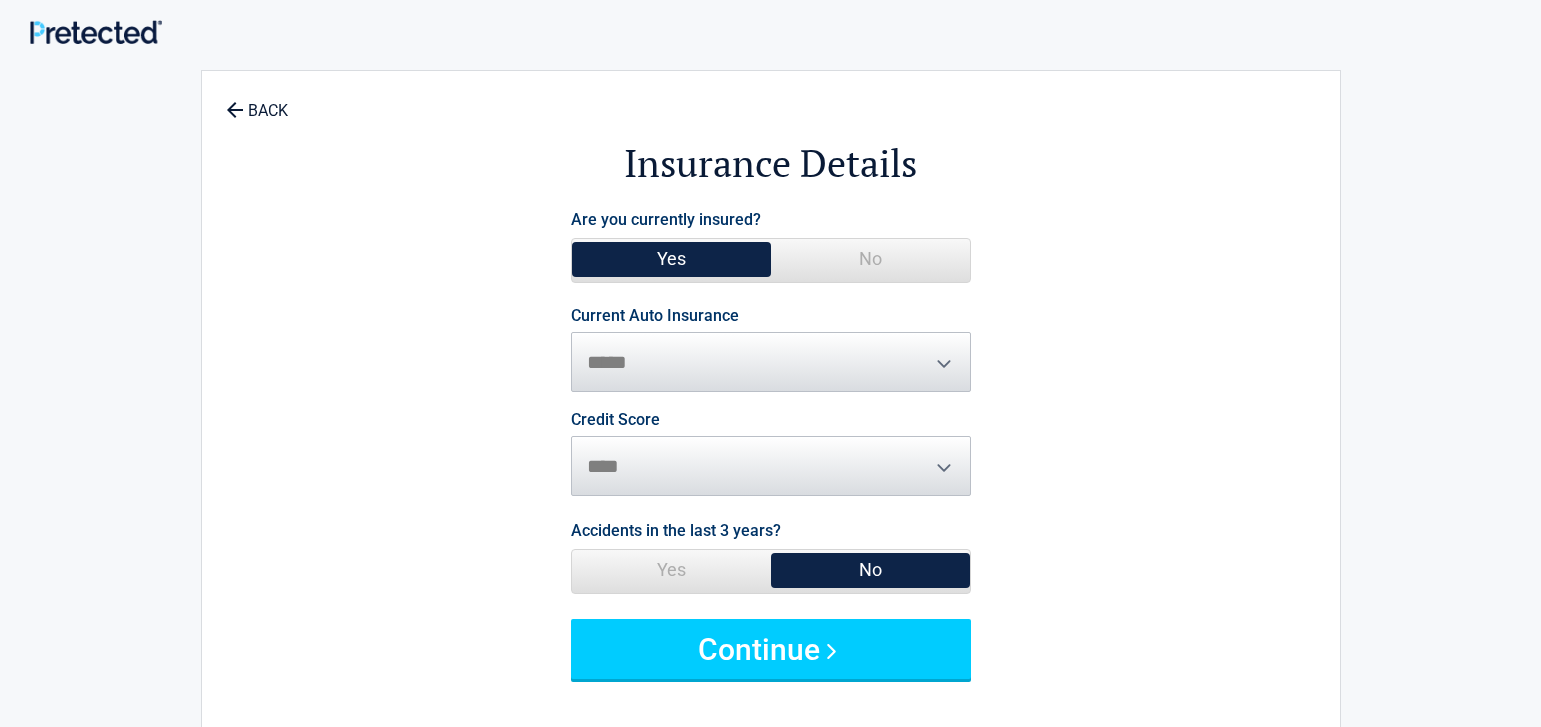 click on "**********" at bounding box center [771, 350] 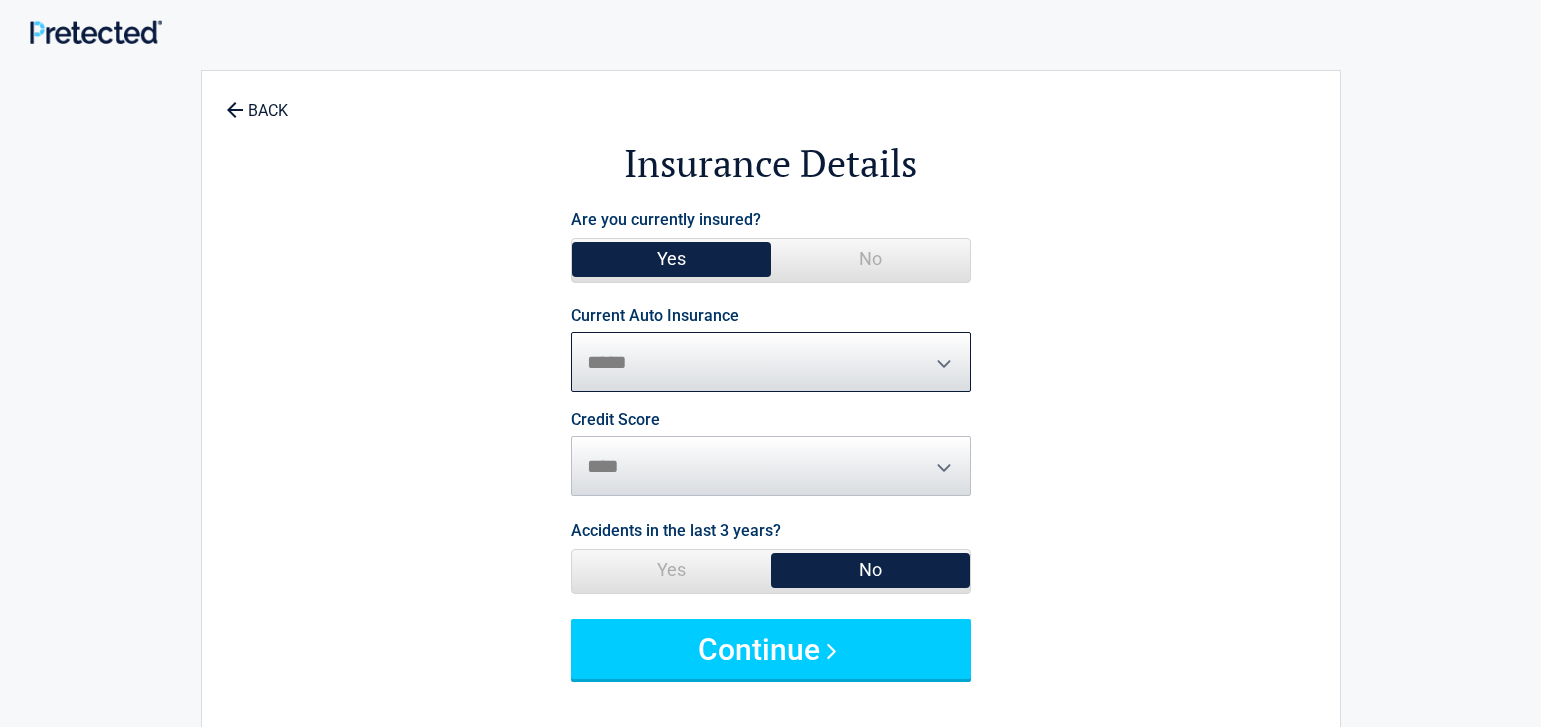 click on "**********" at bounding box center [771, 362] 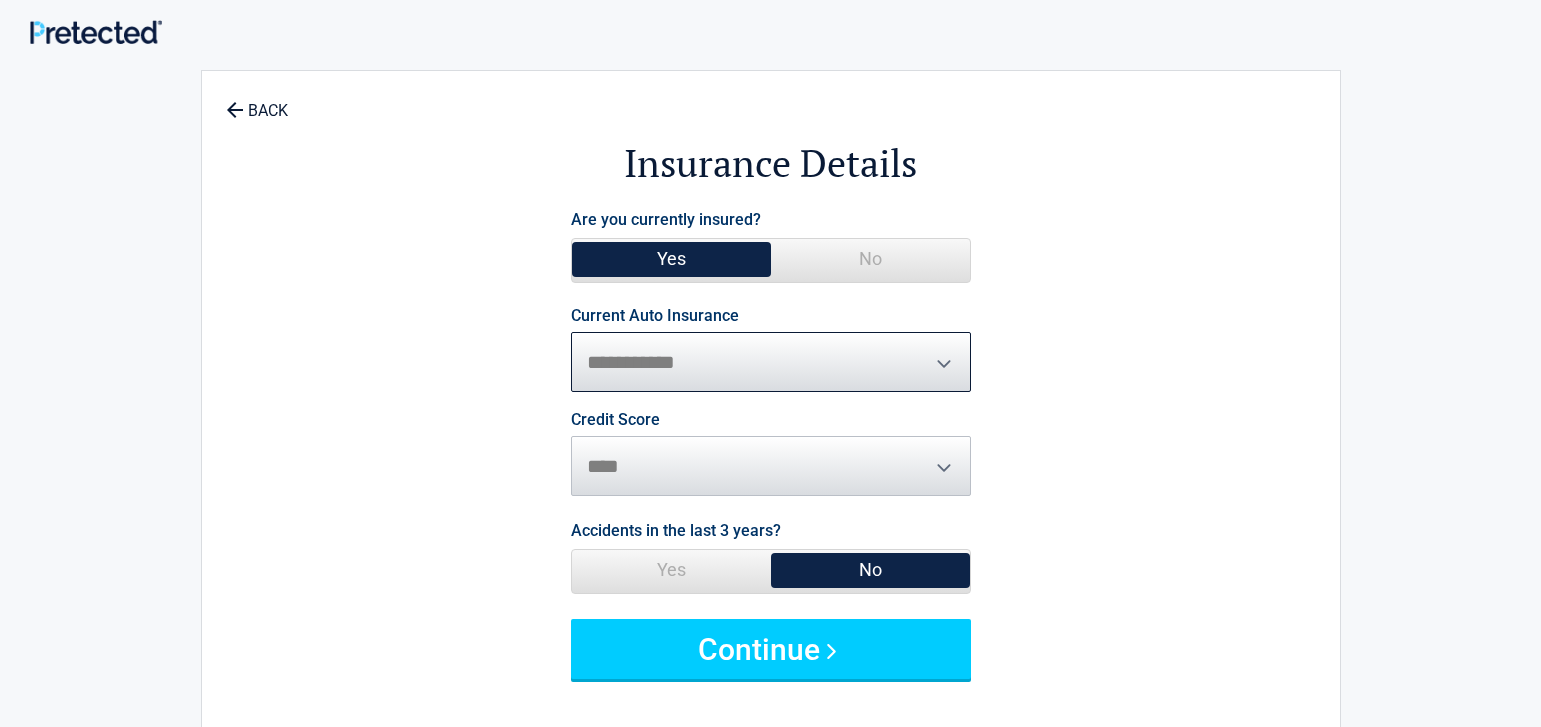 click on "**********" at bounding box center (0, 0) 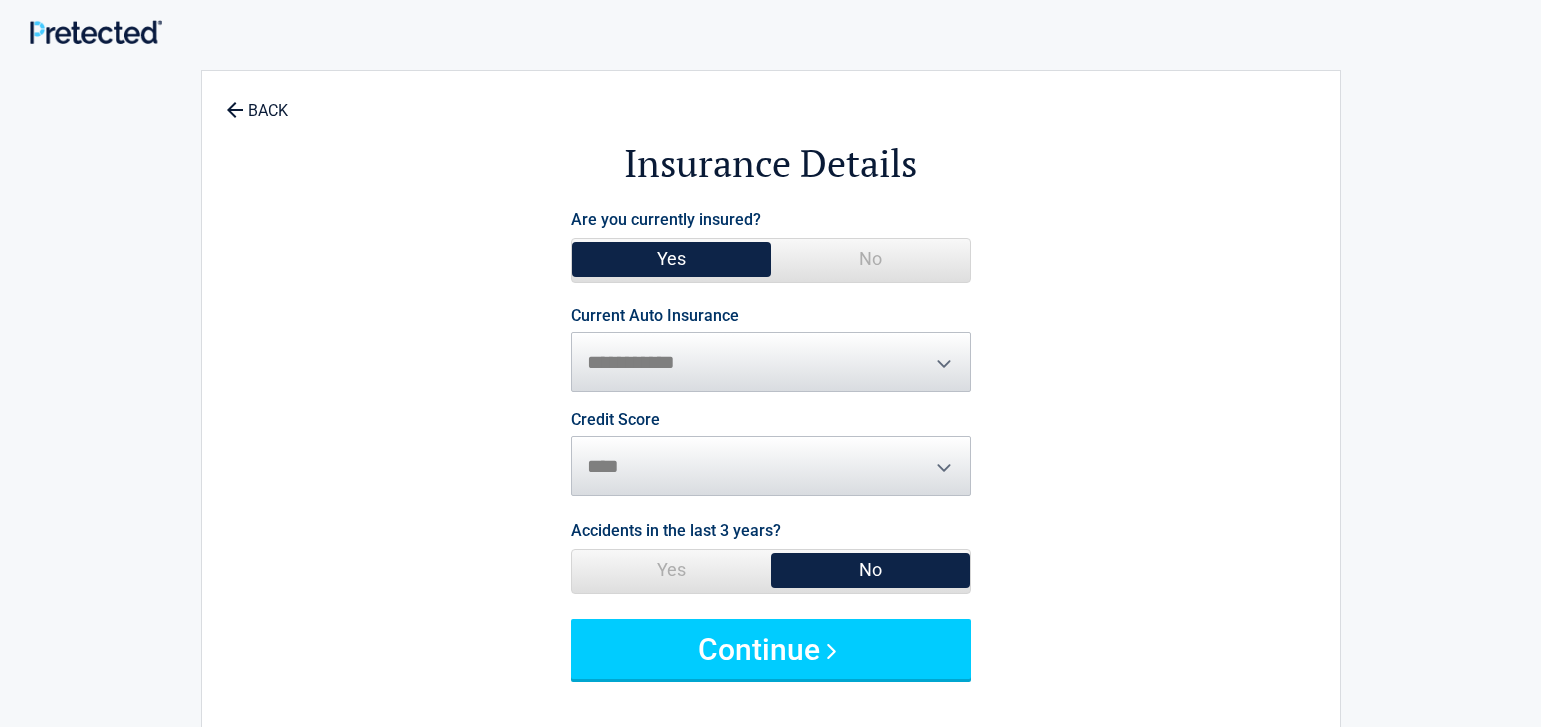 click on "Credit Score
*********
****
*******
****" at bounding box center (771, 454) 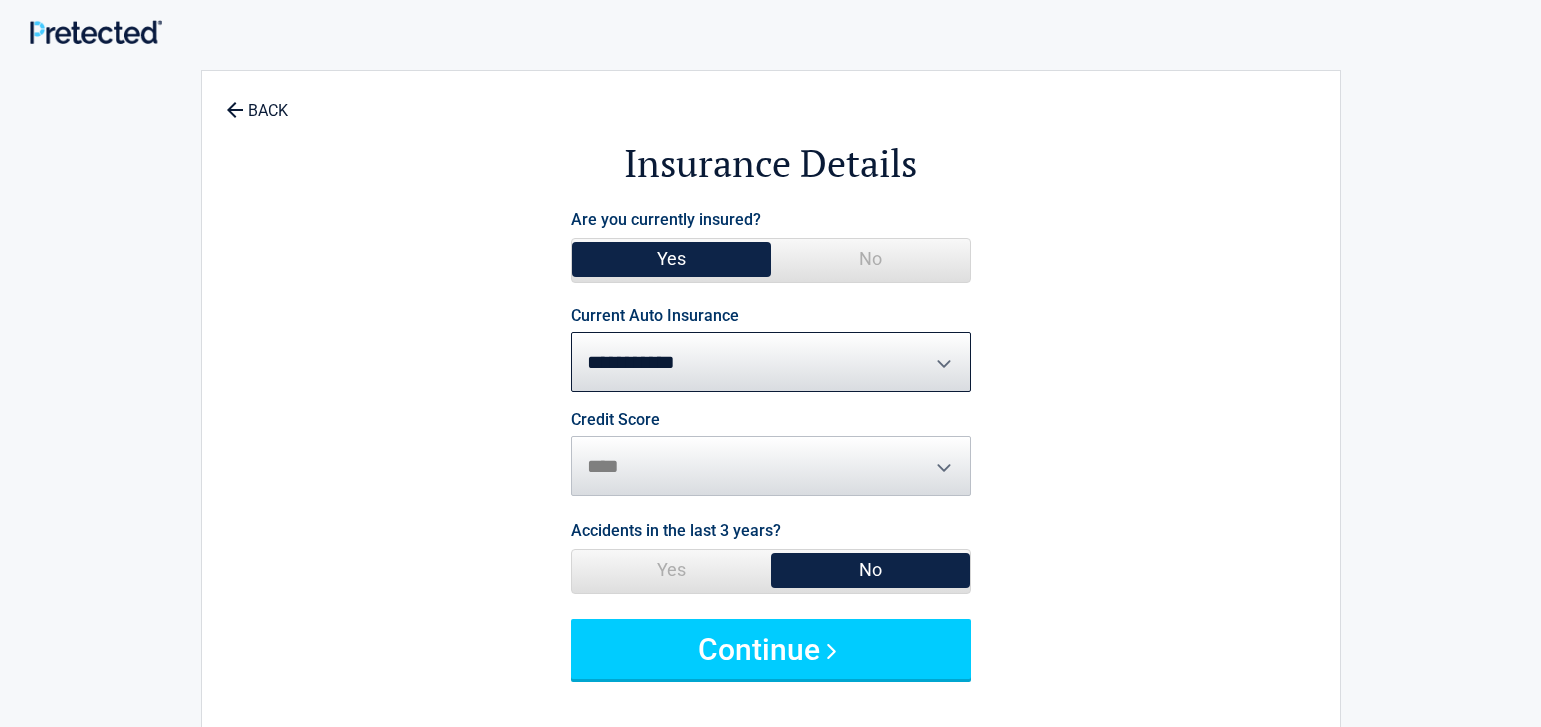 click on "Credit Score
*********
****
*******
****" at bounding box center (771, 454) 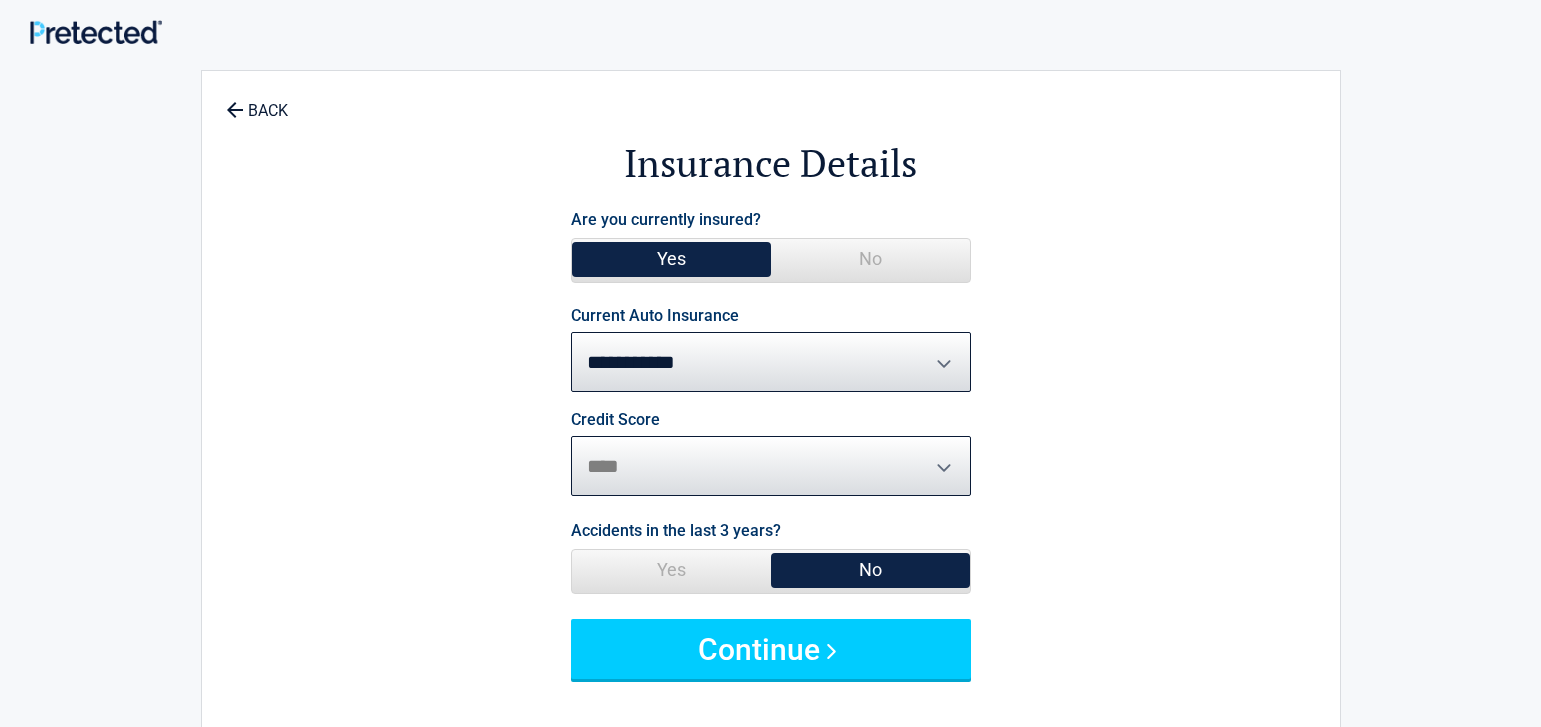 click on "*********
****
*******
****" at bounding box center (771, 466) 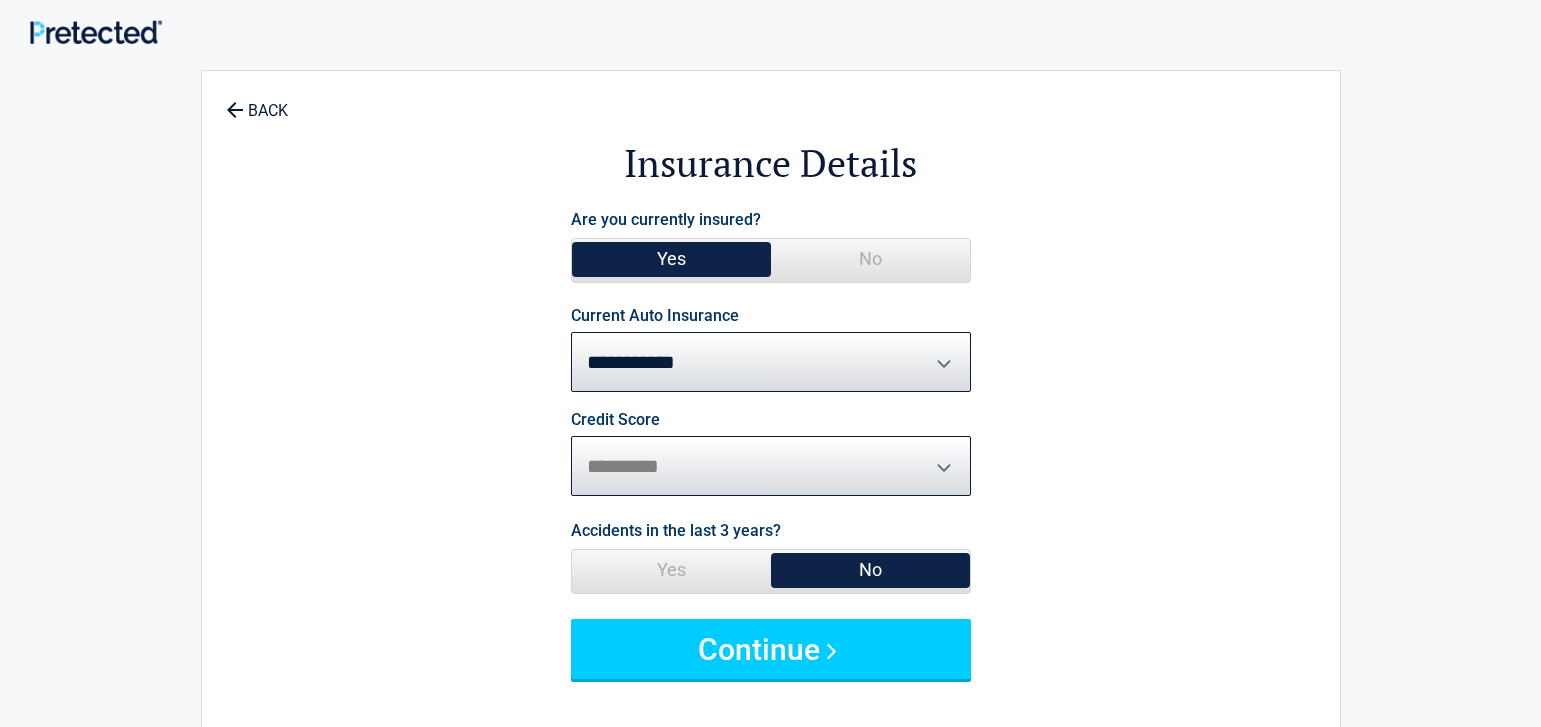 click on "*********" at bounding box center [0, 0] 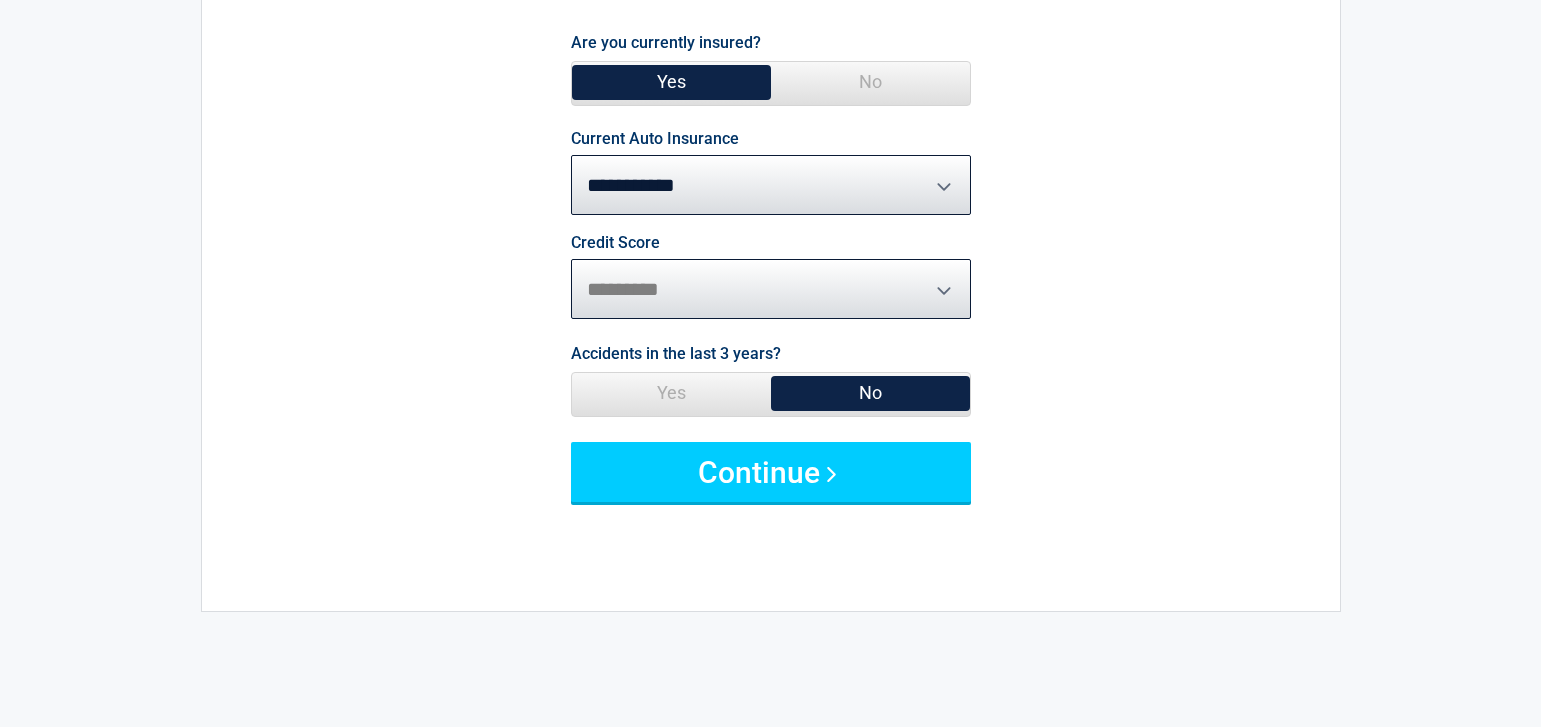 scroll, scrollTop: 204, scrollLeft: 0, axis: vertical 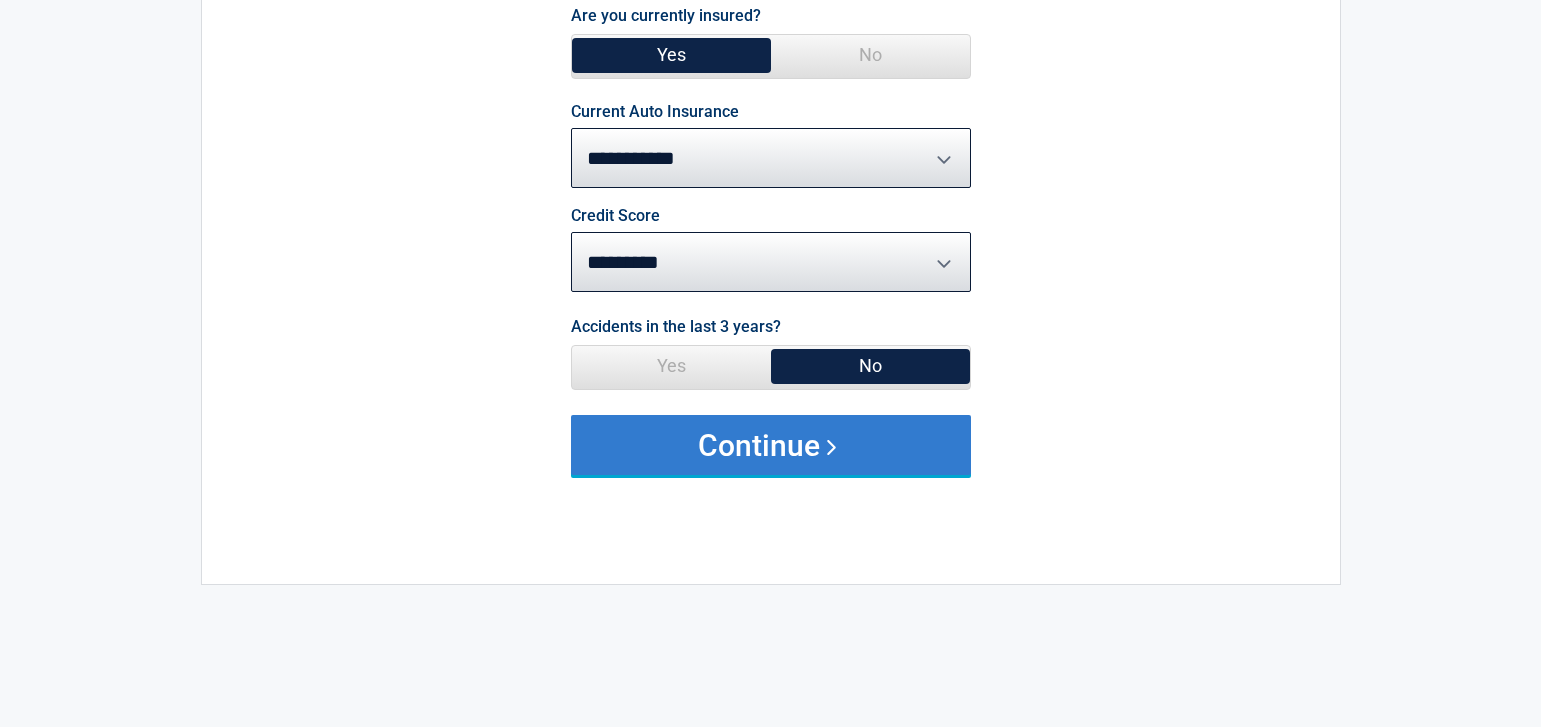 click on "Continue" at bounding box center [771, 445] 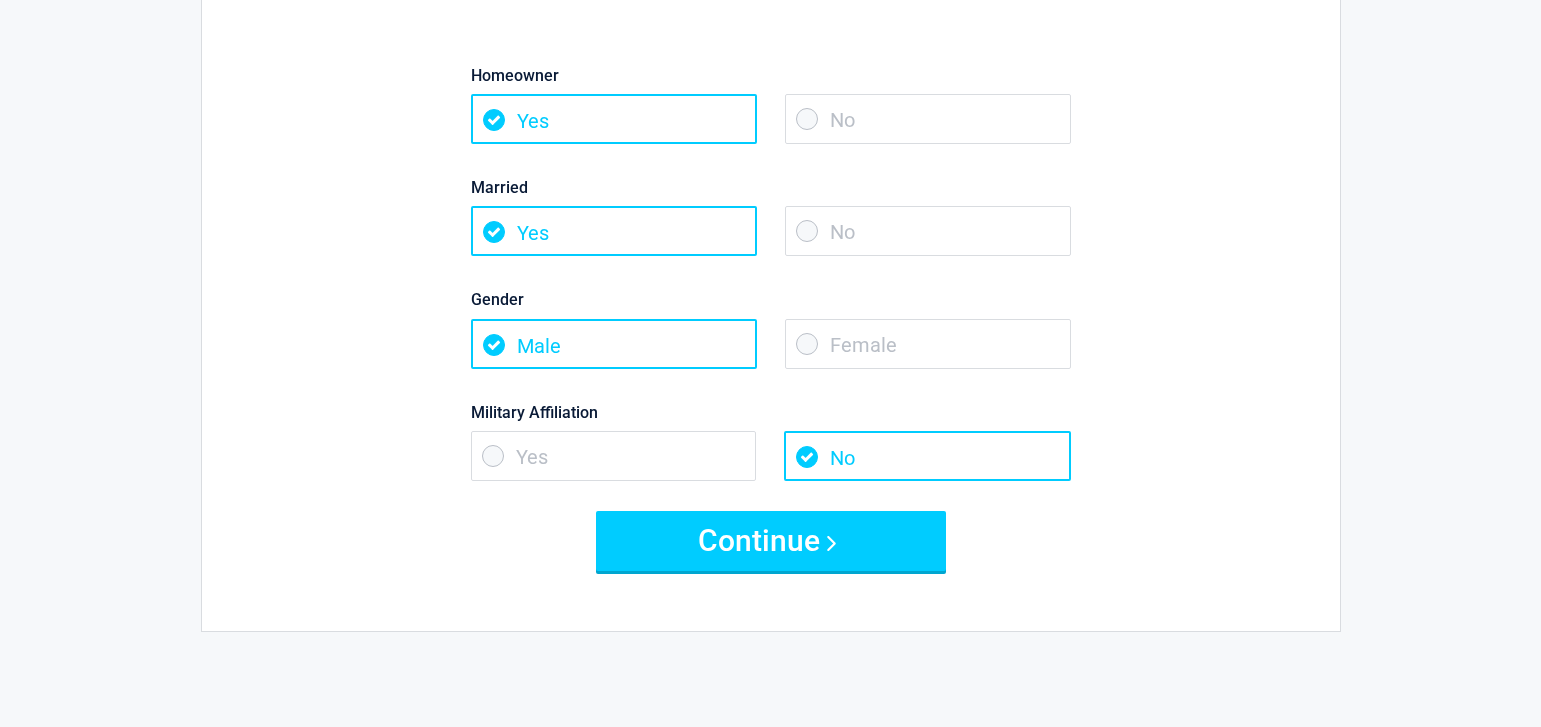 scroll, scrollTop: 204, scrollLeft: 0, axis: vertical 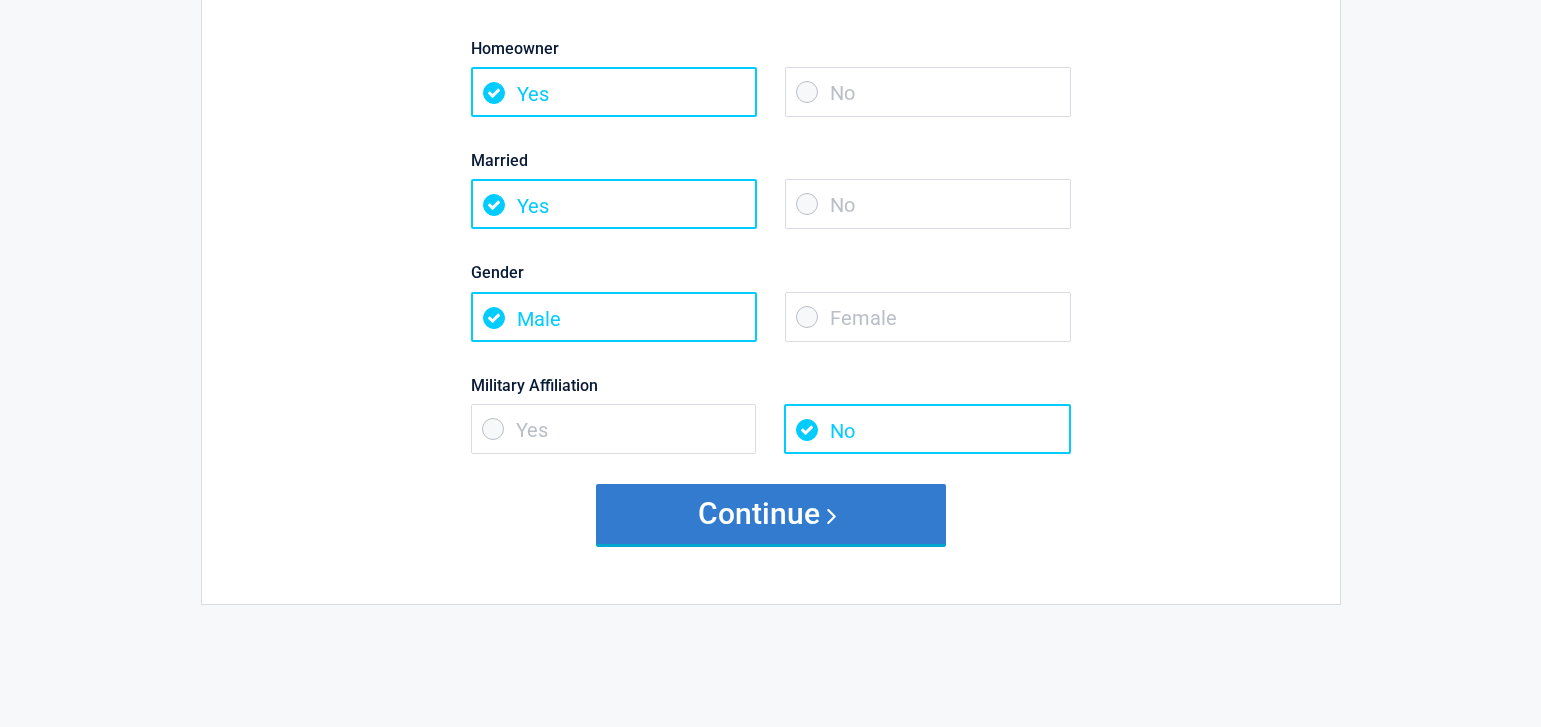 click on "Continue" at bounding box center [771, 514] 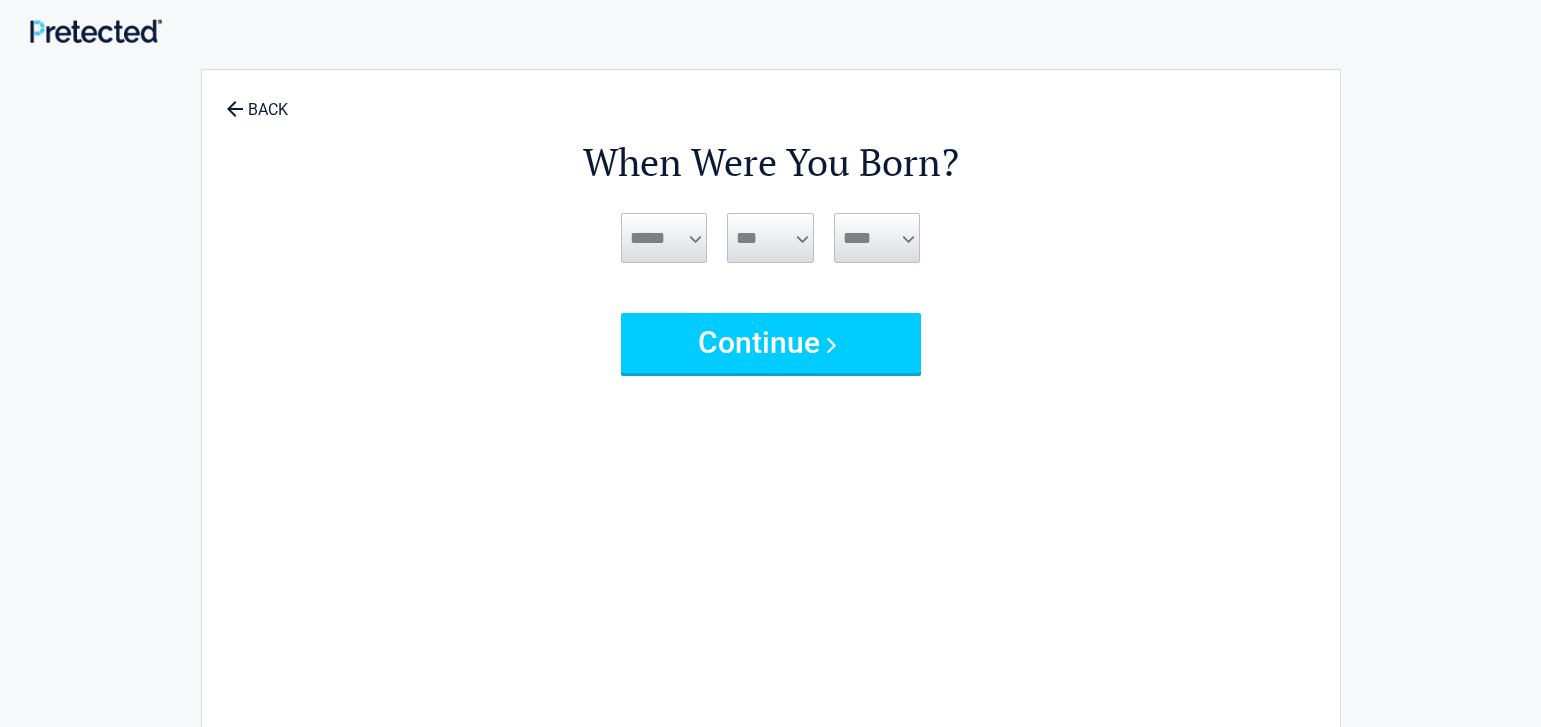 scroll, scrollTop: 0, scrollLeft: 0, axis: both 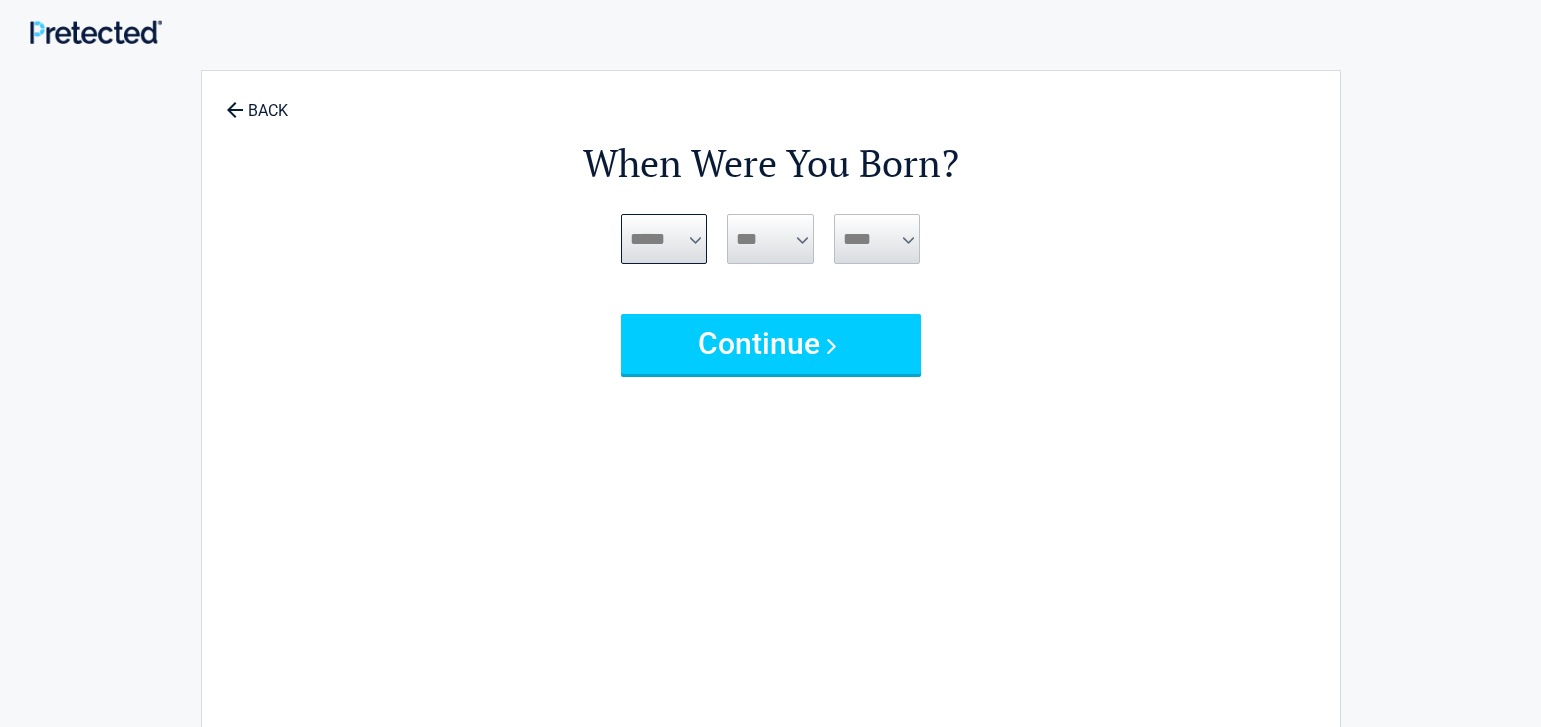 click on "*****
***
***
***
***
***
***
***
***
***
***
***
***" at bounding box center (664, 239) 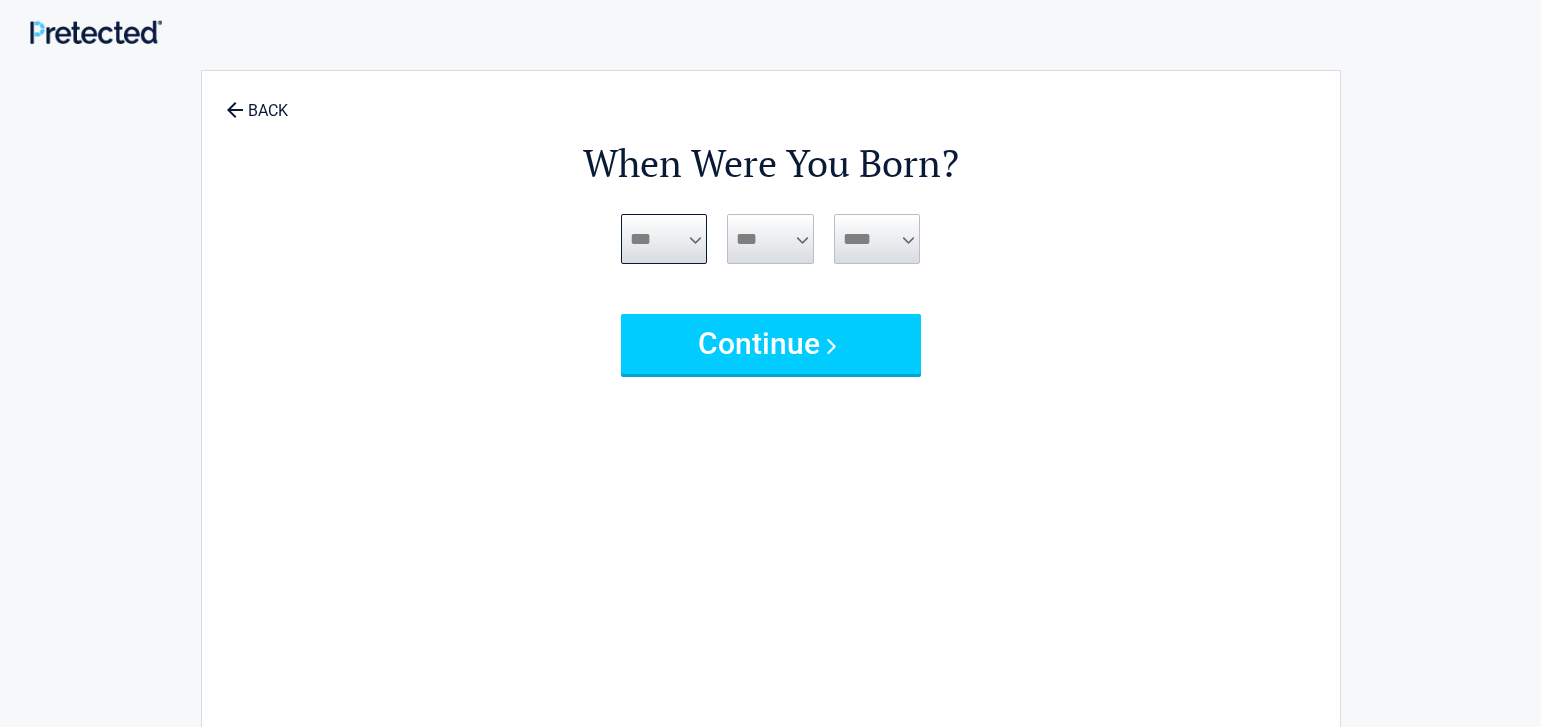 click on "***" at bounding box center [0, 0] 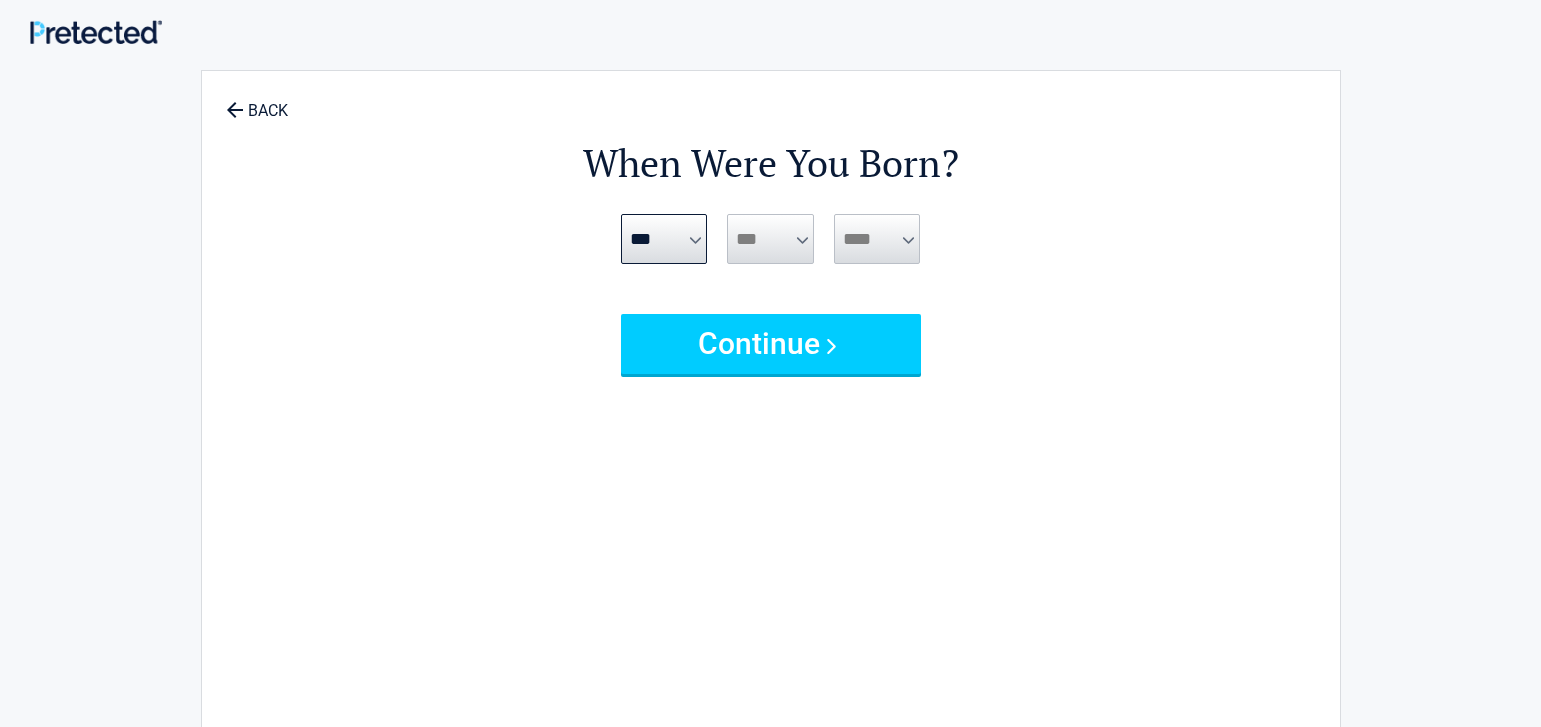 click on "*** * * * * * * * * * ** ** ** ** ** ** ** ** ** ** ** ** ** ** ** ** ** ** ** **" at bounding box center [770, 239] 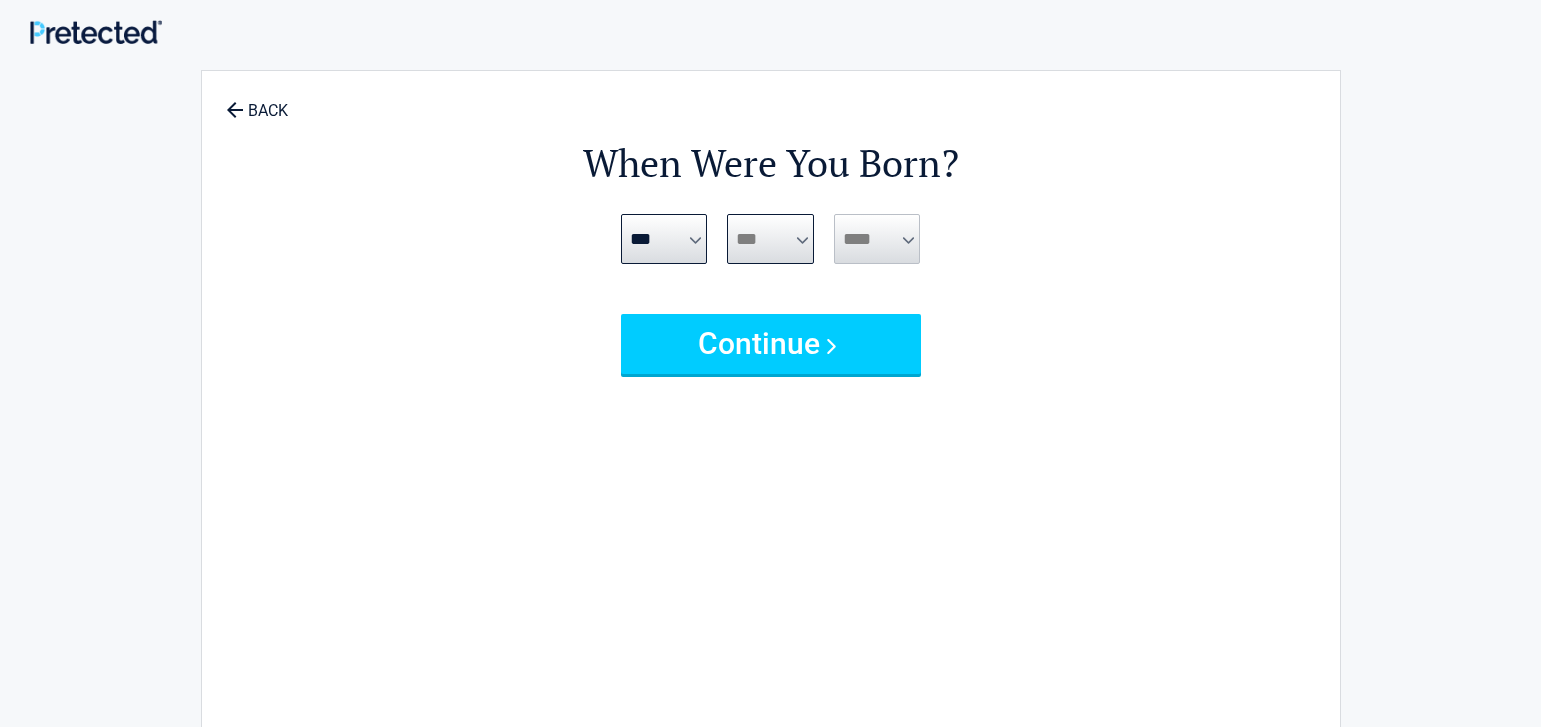 click on "*** * * * * * * * * * ** ** ** ** ** ** ** ** ** ** ** ** ** ** ** ** ** ** ** **" at bounding box center [770, 239] 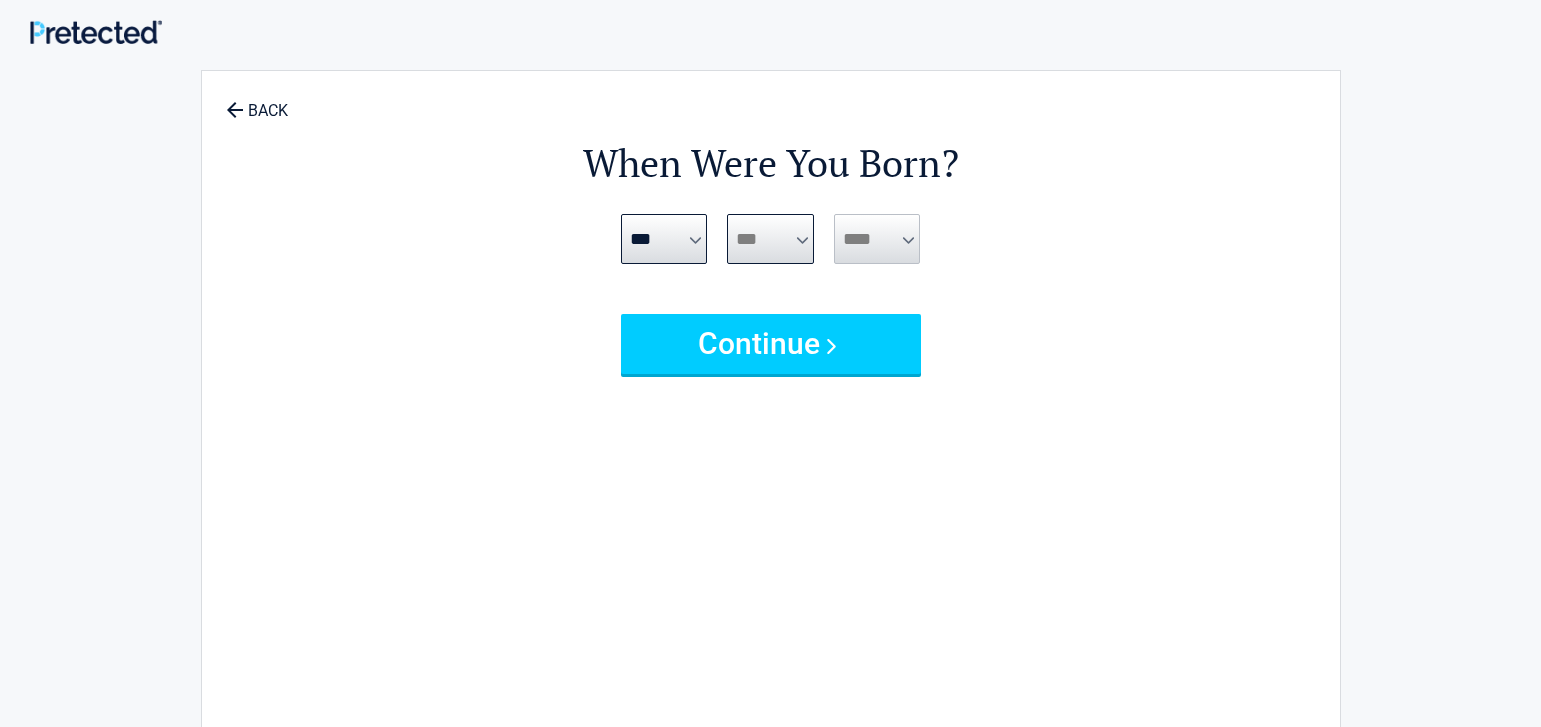 select on "**" 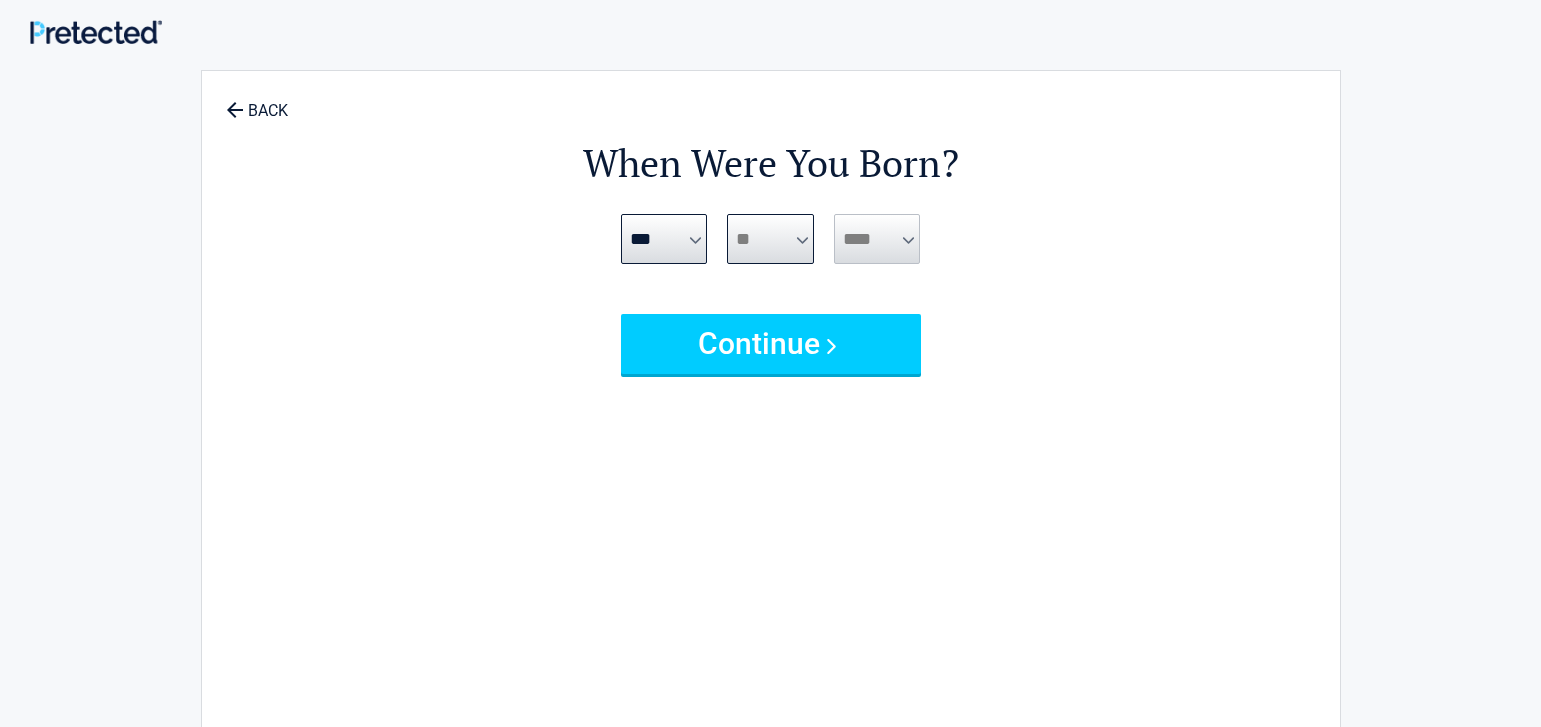 click on "**" at bounding box center (0, 0) 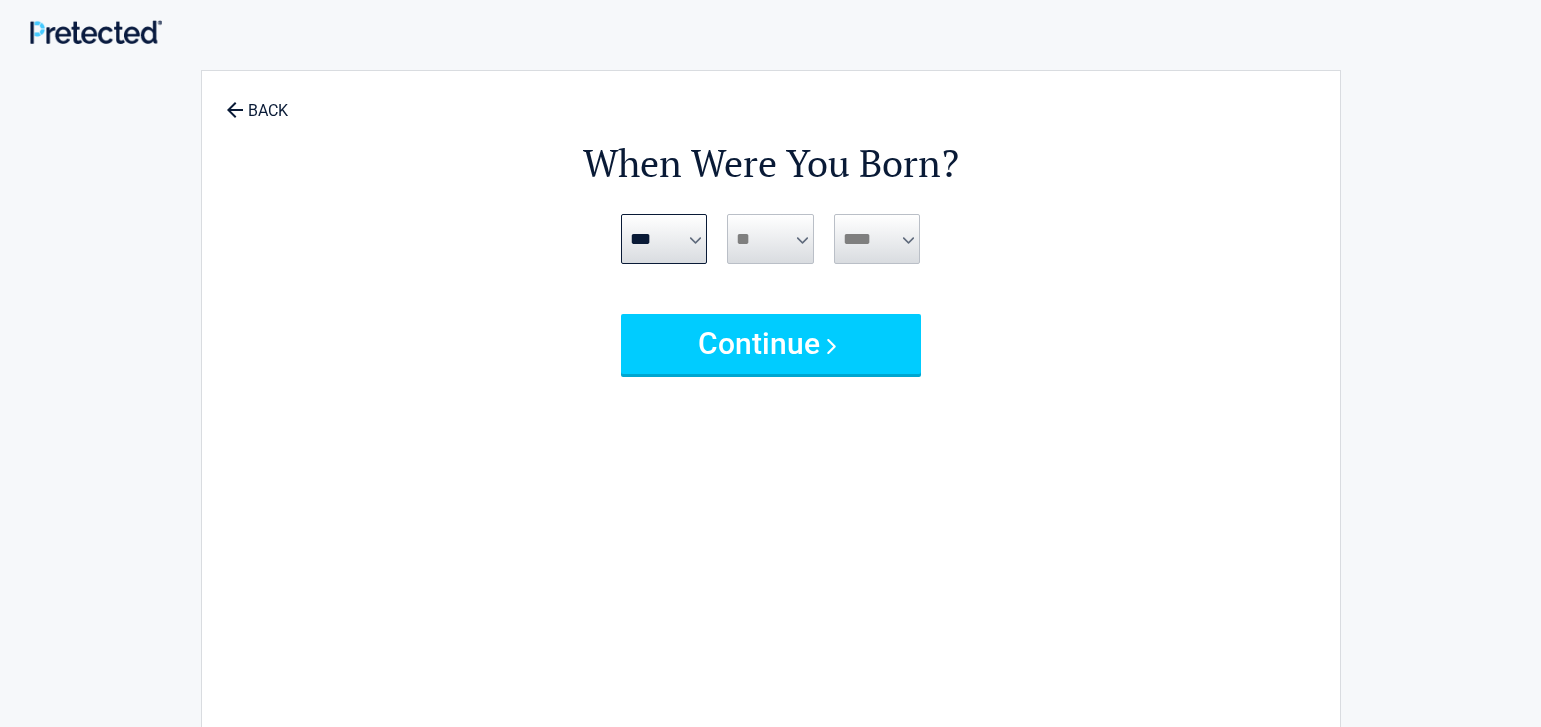 click on "****
****
****
****
****
****
****
****
****
****
****
****
****
****
****
****
****
****
****
****
****
****
****
****
****
****
****
****
****
****
****
****
****
****
****
****
****
****
****
****
****
****
****
****
****
****
****
****
****
****
****
****
****
****
****
****
****
****
****
****
****
****
**** ****" at bounding box center (877, 239) 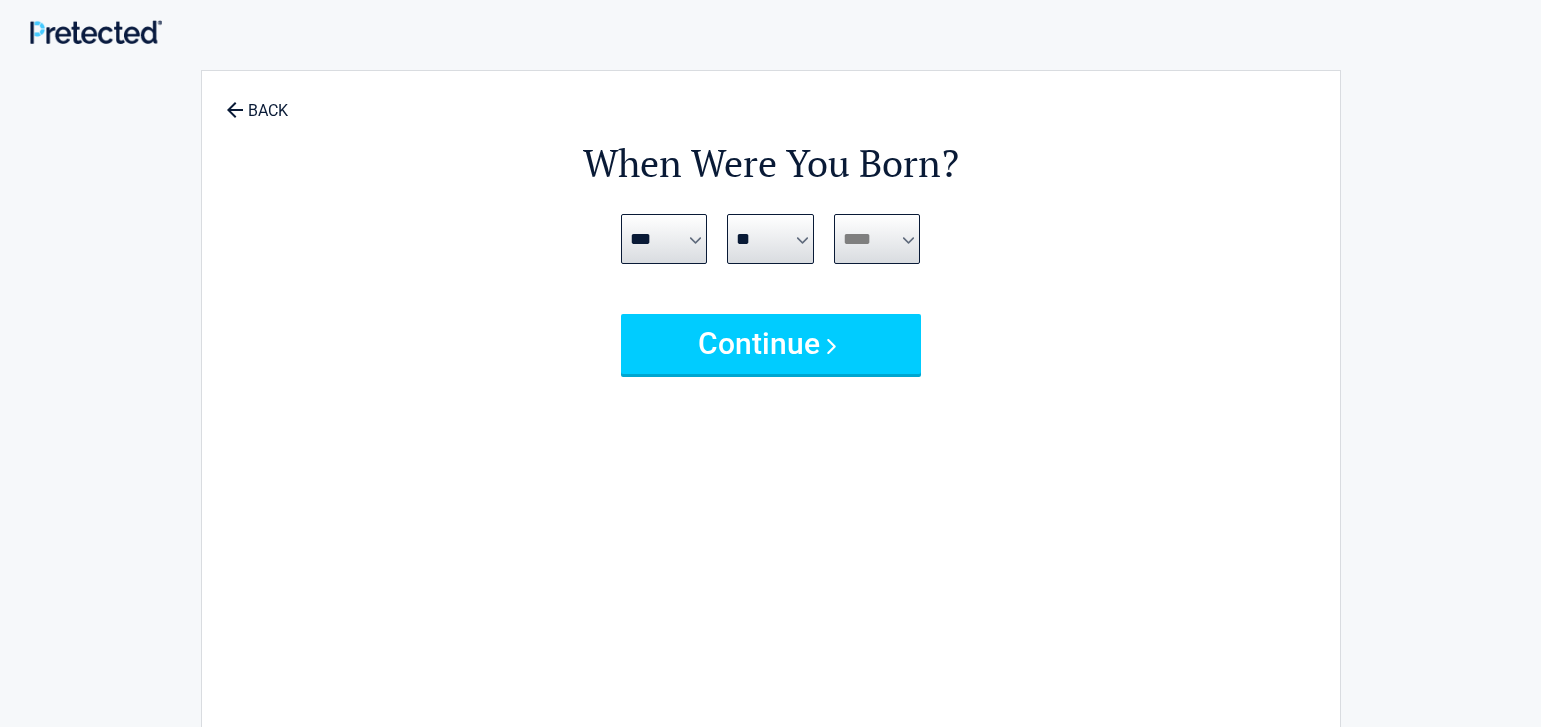 click on "****
****
****
****
****
****
****
****
****
****
****
****
****
****
****
****
****
****
****
****
****
****
****
****
****
****
****
****
****
****
****
****
****
****
****
****
****
****
****
****
****
****
****
****
****
****
****
****
****
****
****
****
****
****
****
****
****
****
****
****
****
****
****
****" at bounding box center [877, 239] 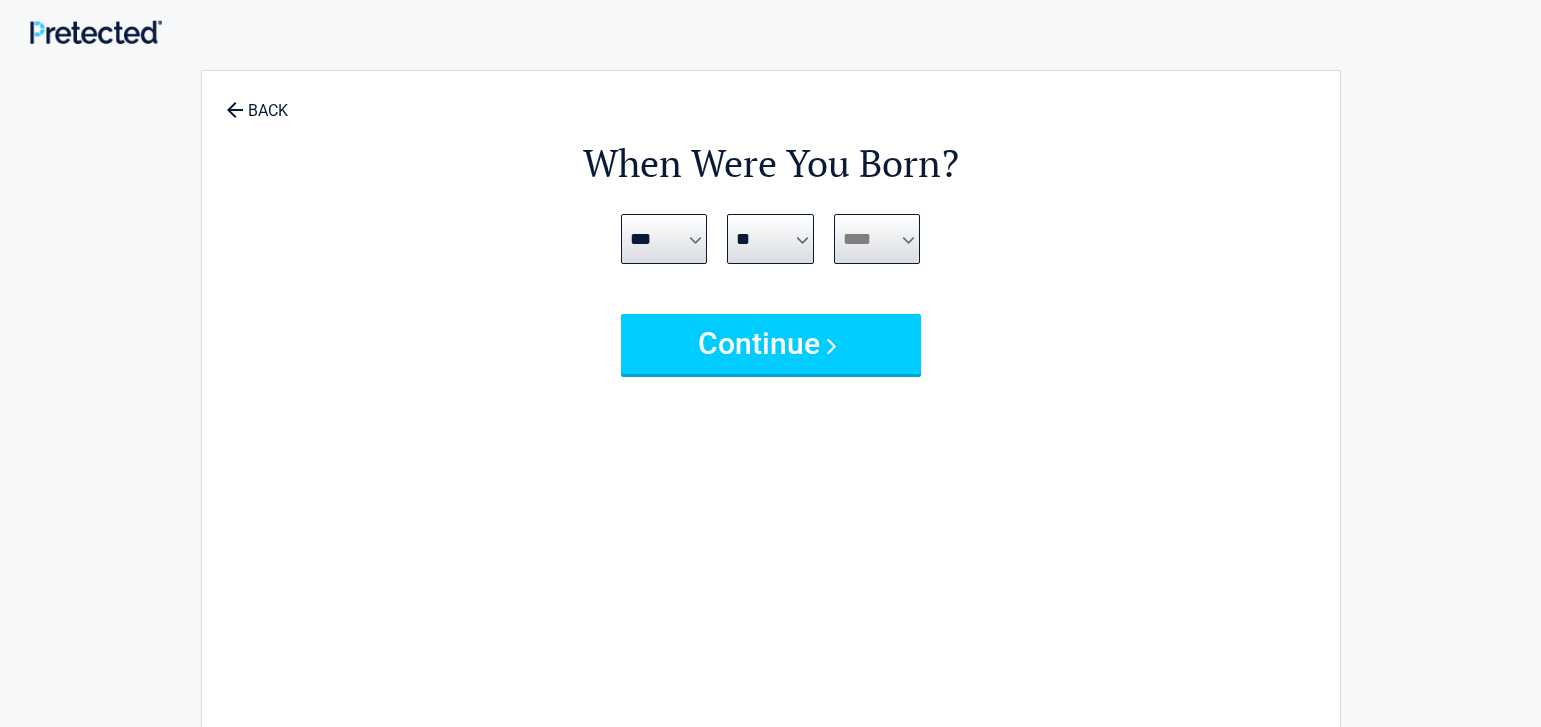 select on "****" 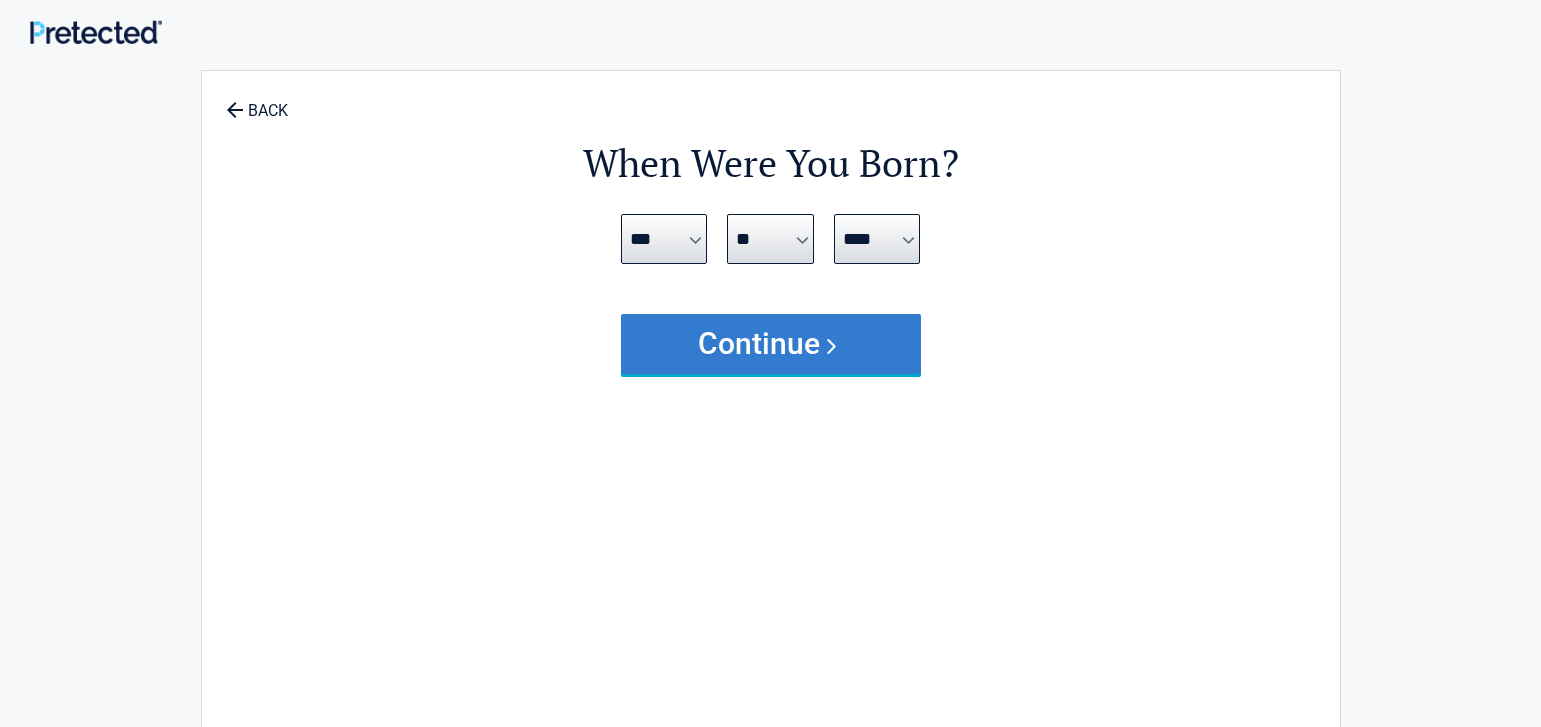 click on "Continue" at bounding box center [771, 344] 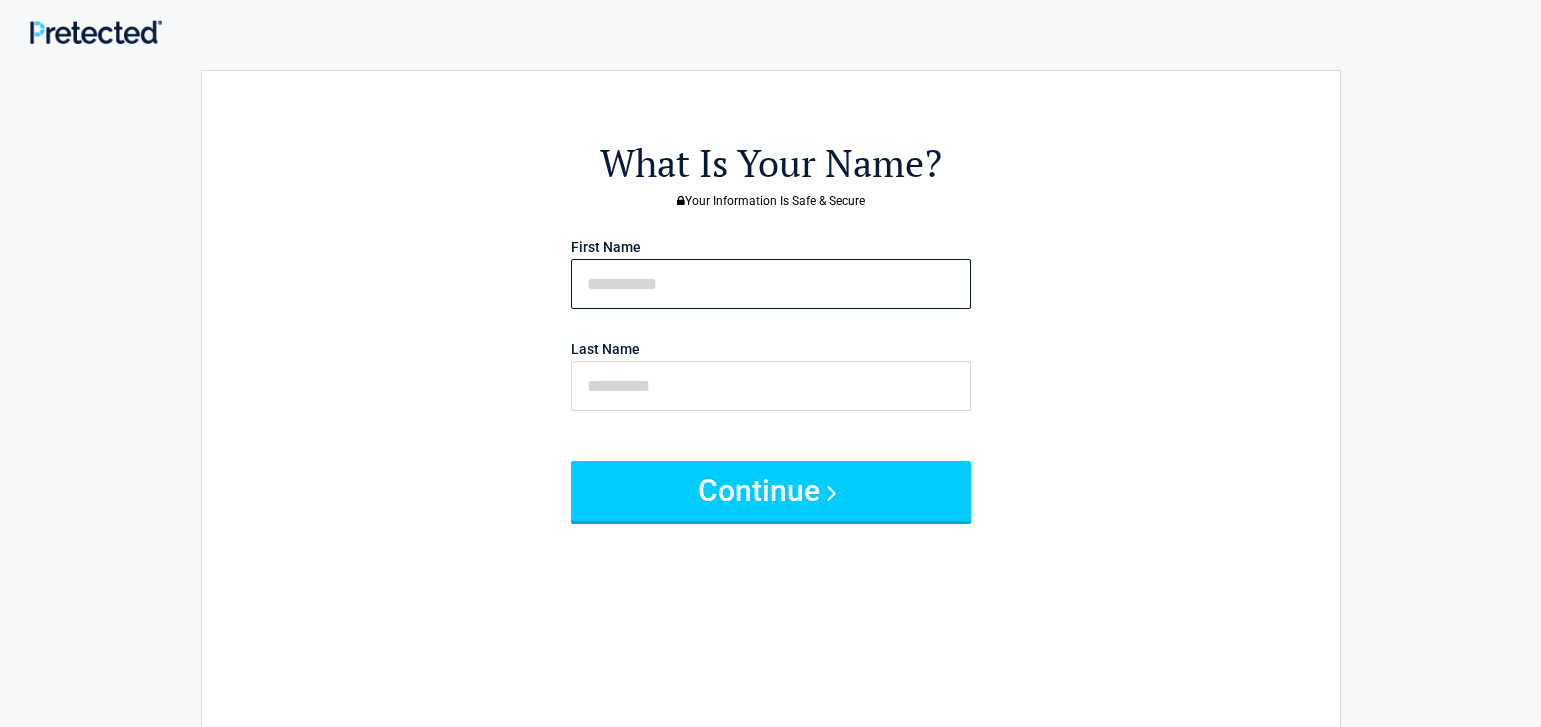 click at bounding box center [771, 284] 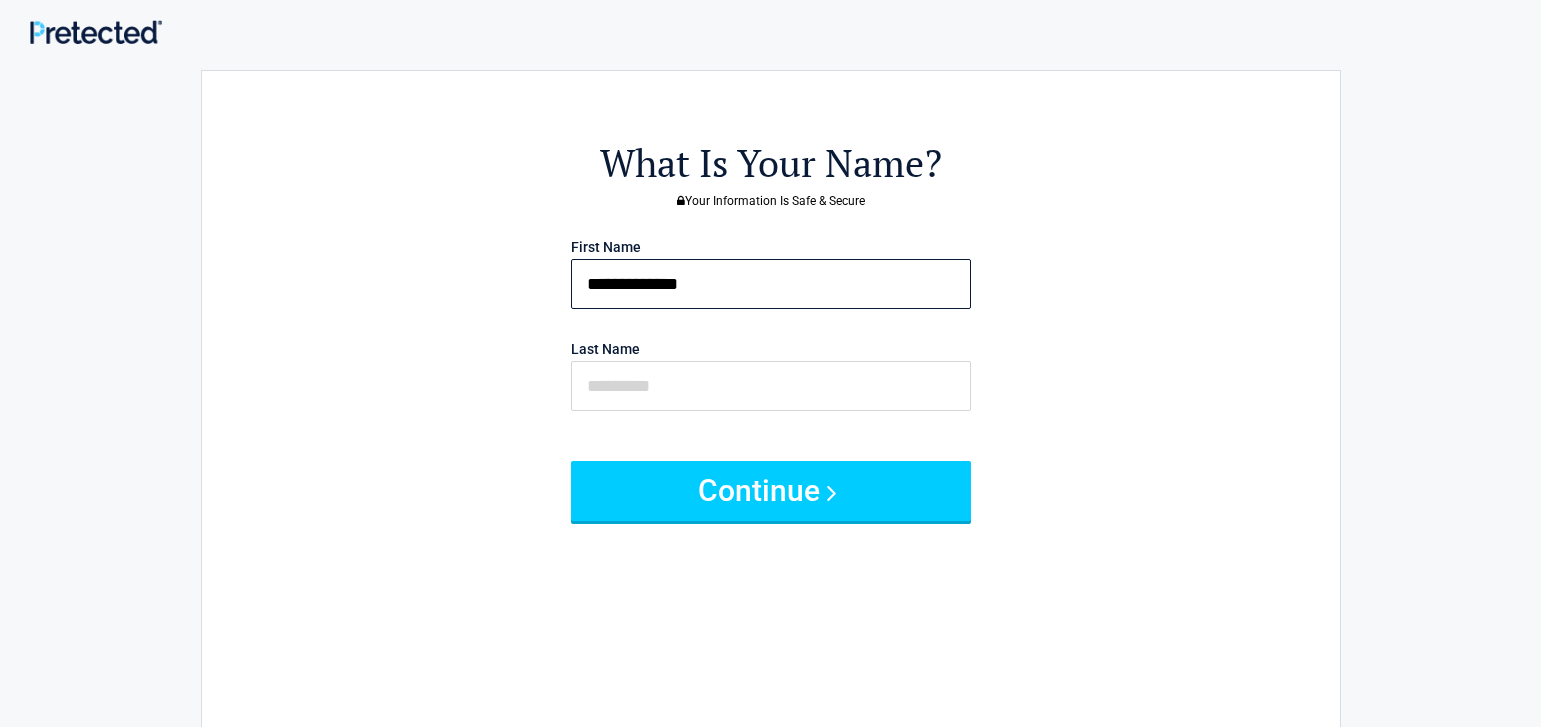 click on "**********" at bounding box center (771, 284) 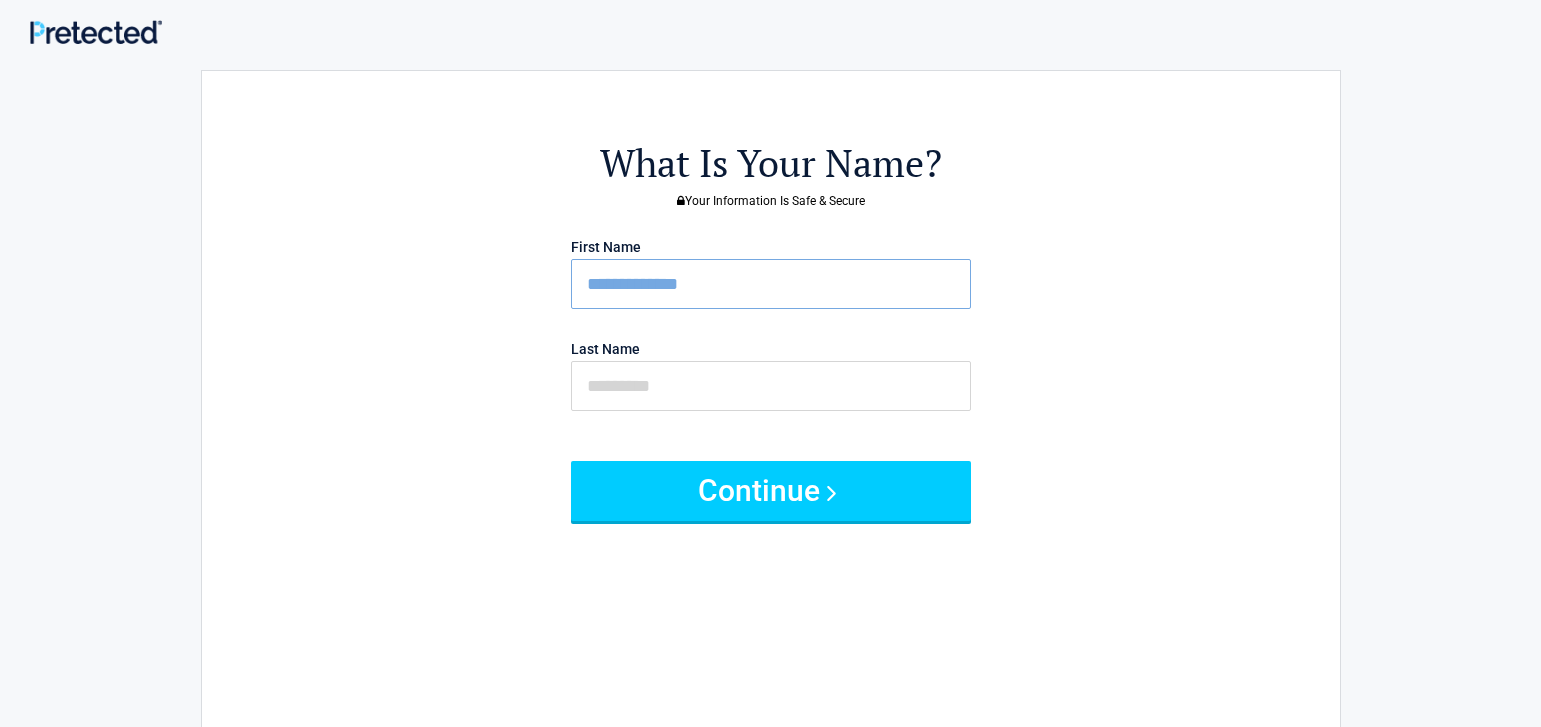 type on "*******" 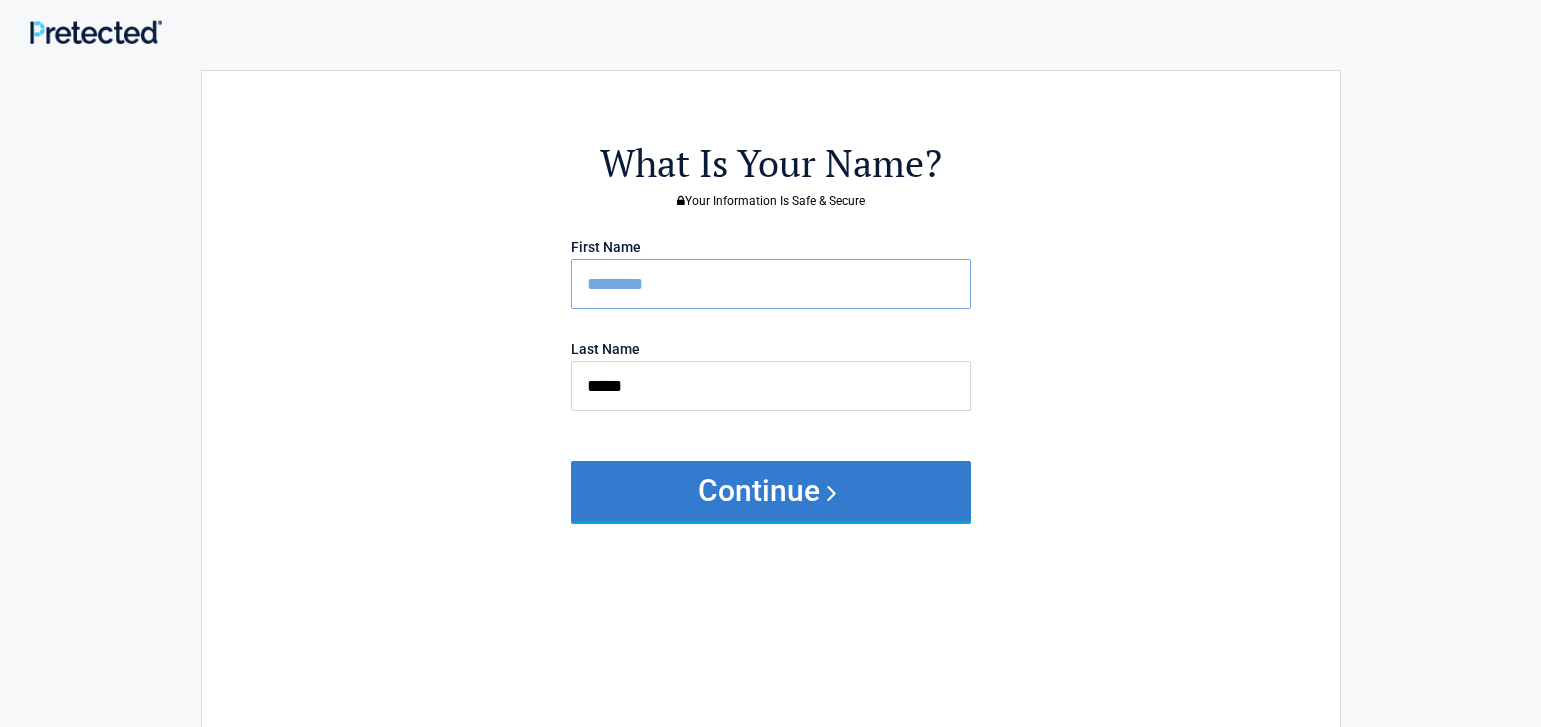 click on "Continue" at bounding box center [771, 491] 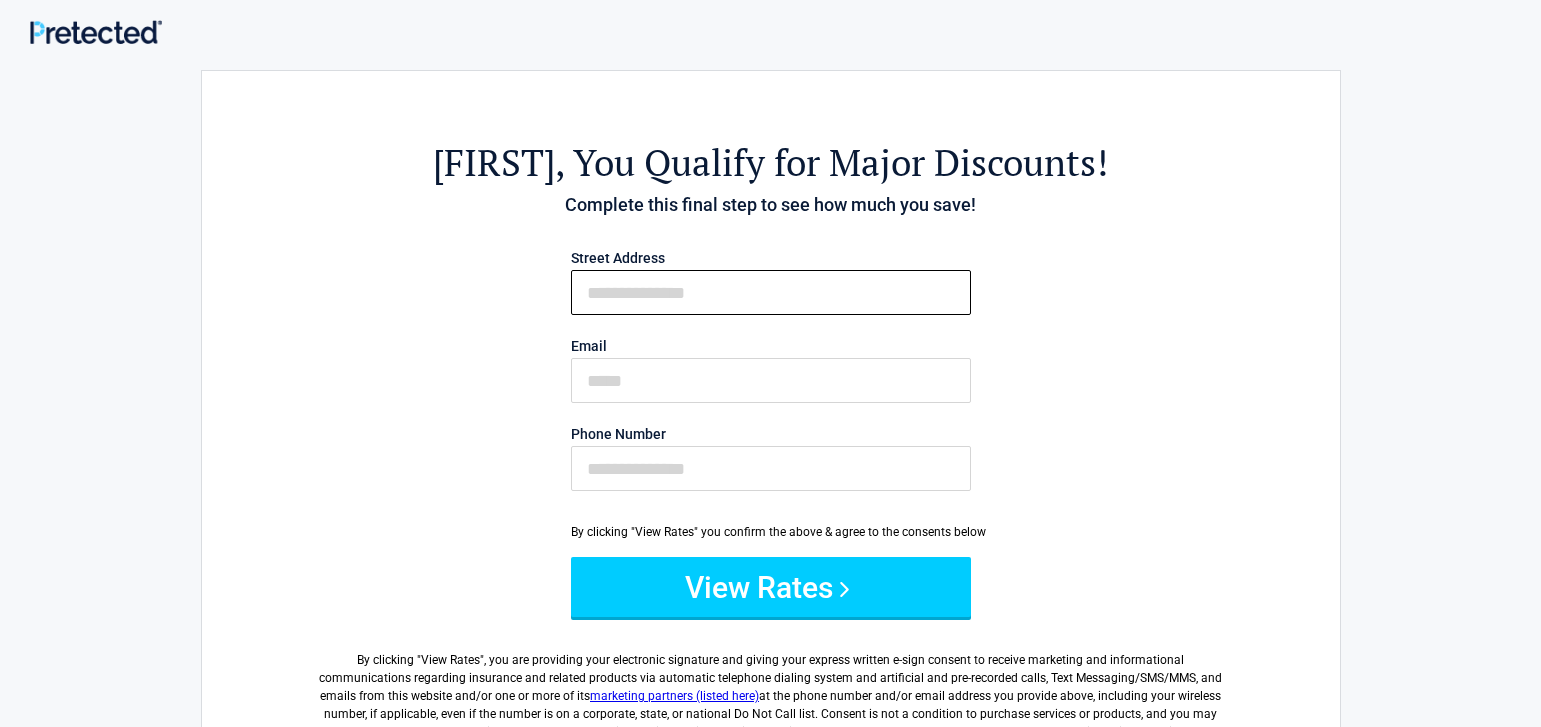 click on "First Name" at bounding box center [771, 292] 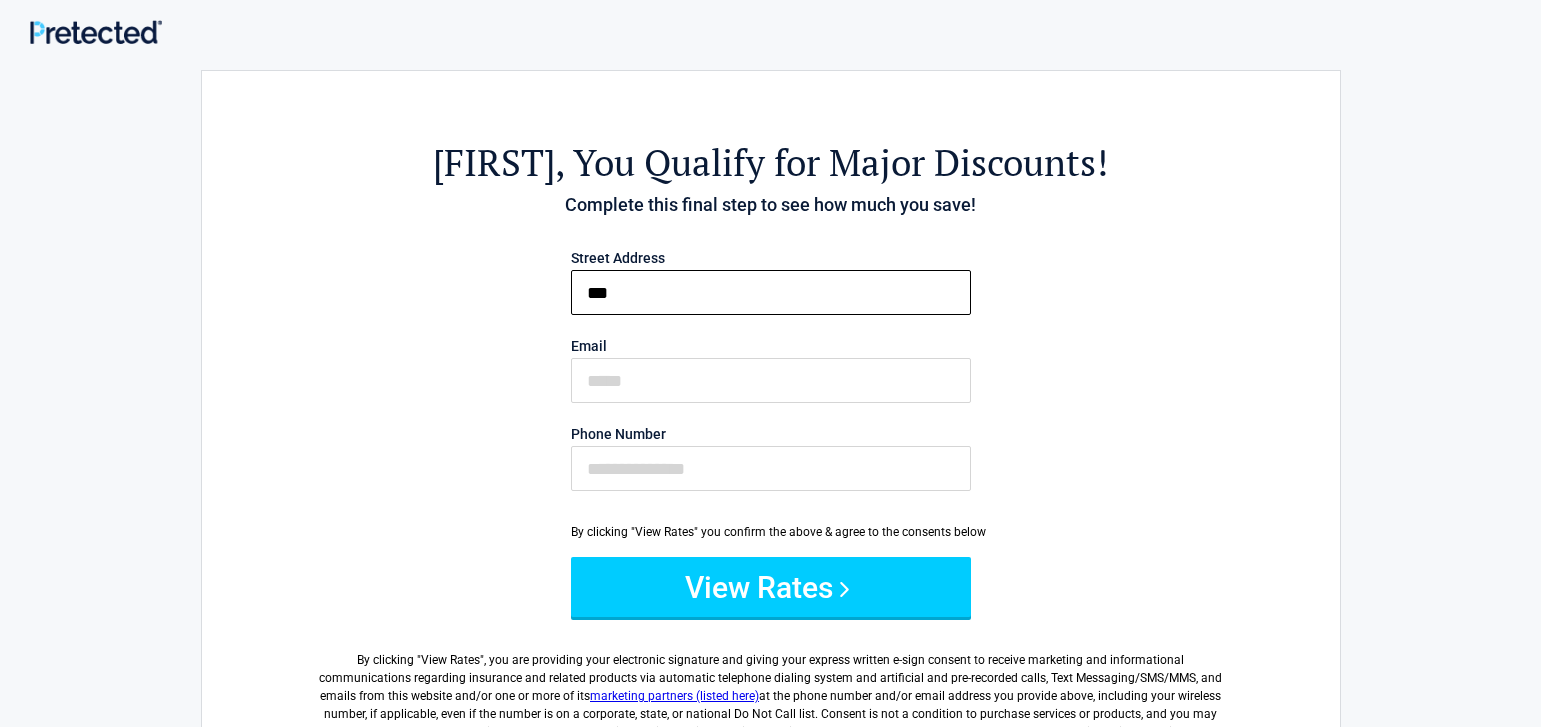 type on "**********" 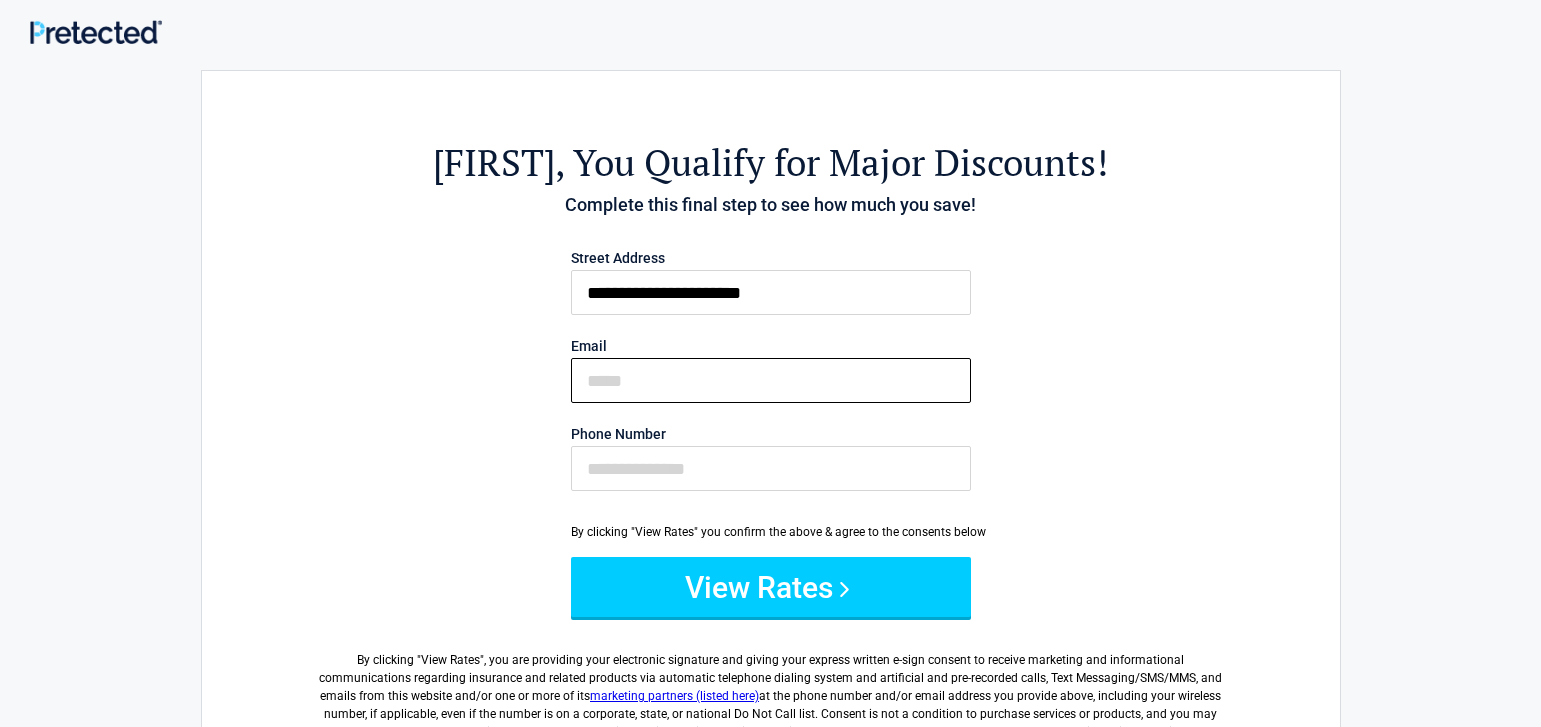 type on "**********" 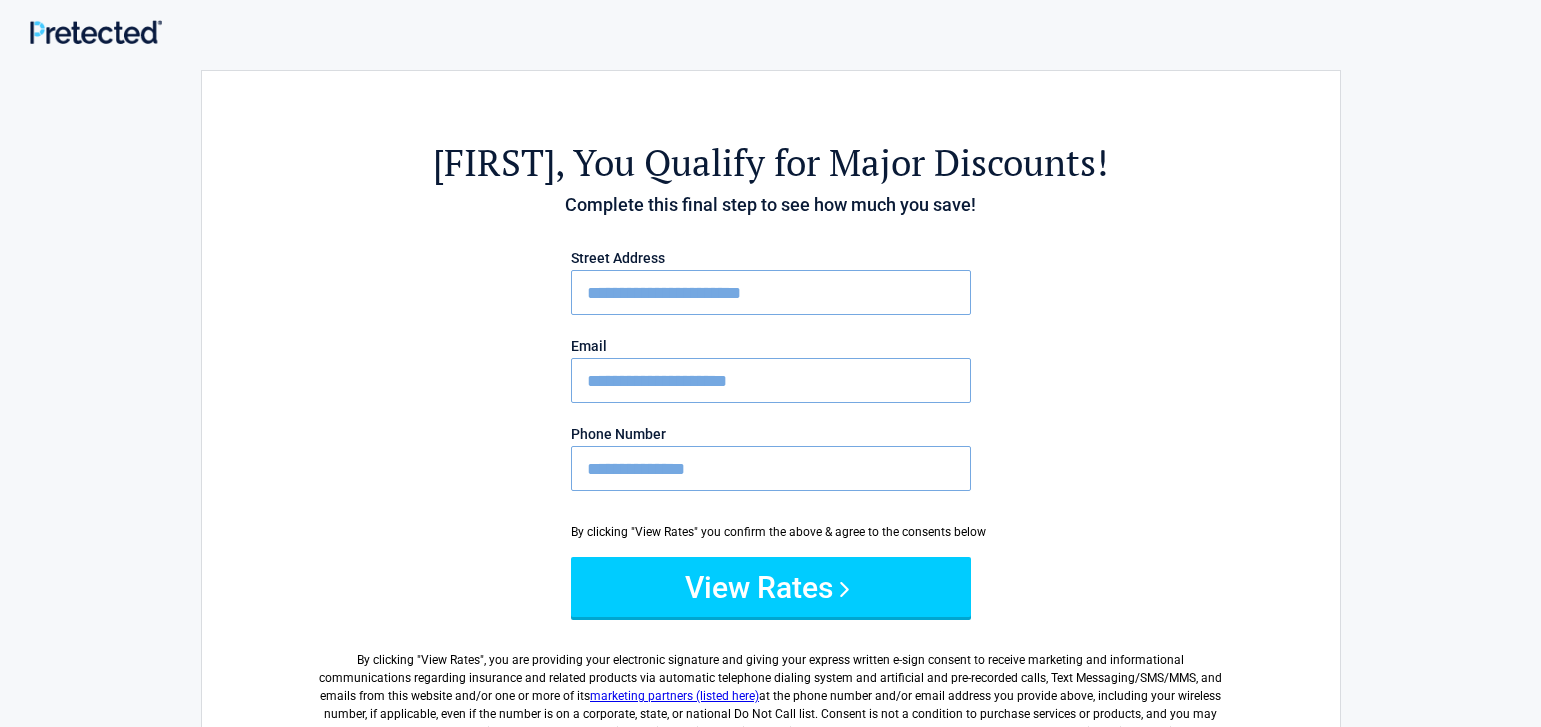 type on "**********" 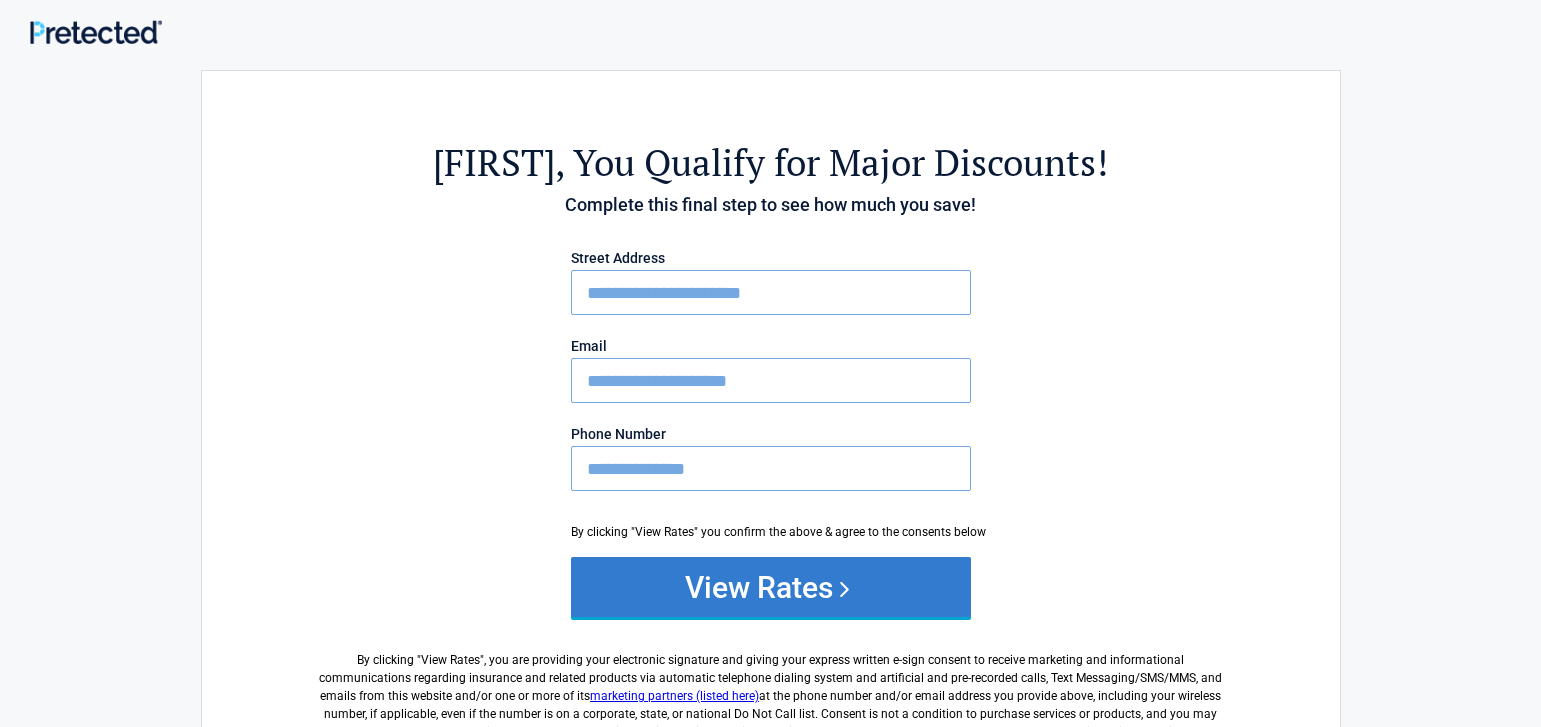 click on "View Rates" at bounding box center [771, 587] 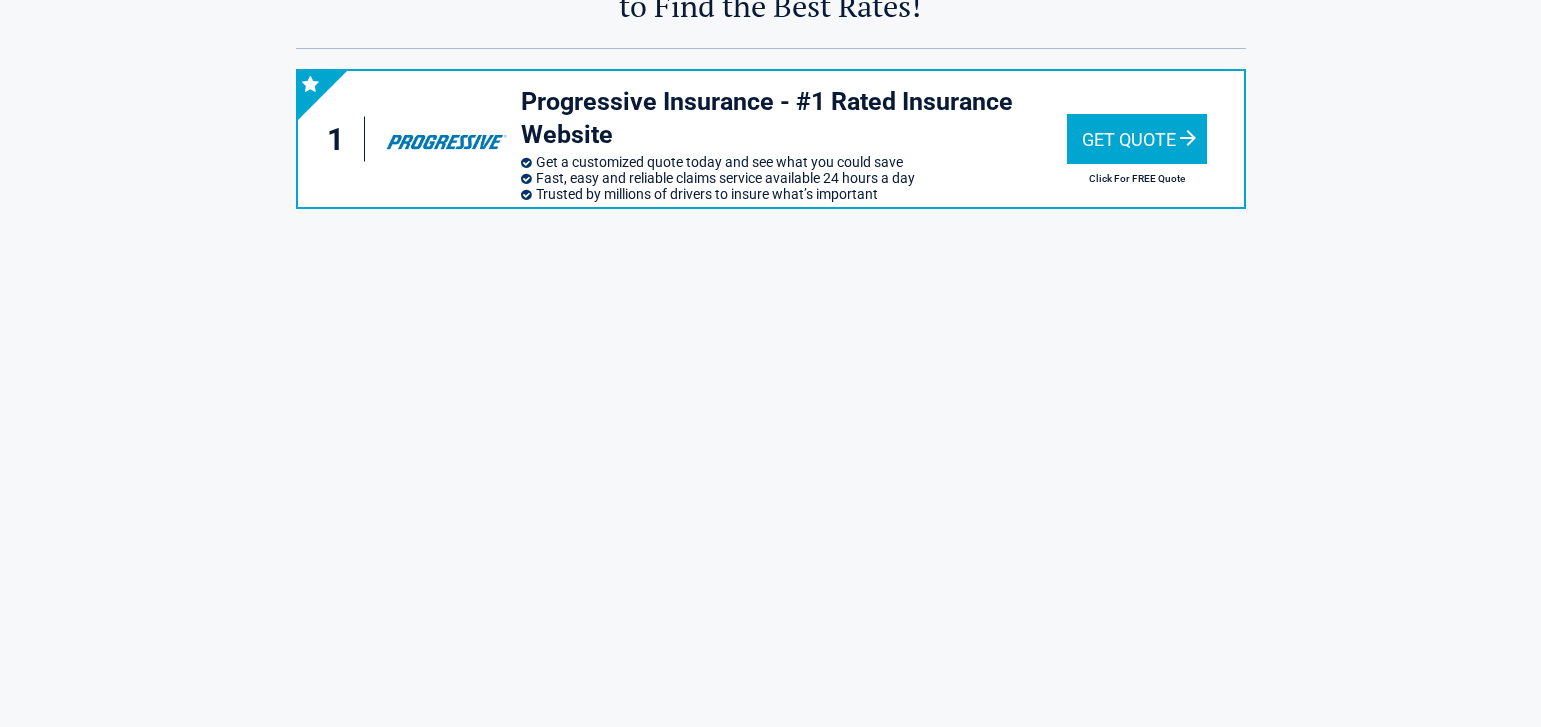 scroll, scrollTop: 0, scrollLeft: 0, axis: both 